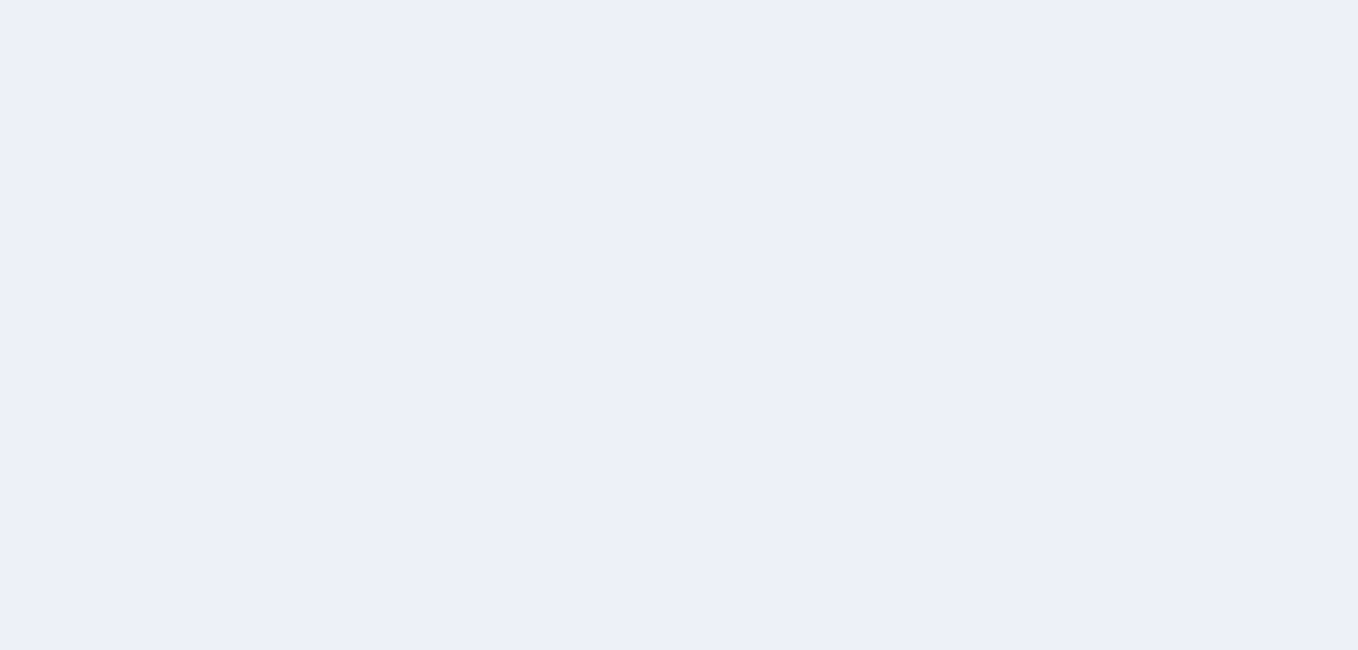 scroll, scrollTop: 0, scrollLeft: 0, axis: both 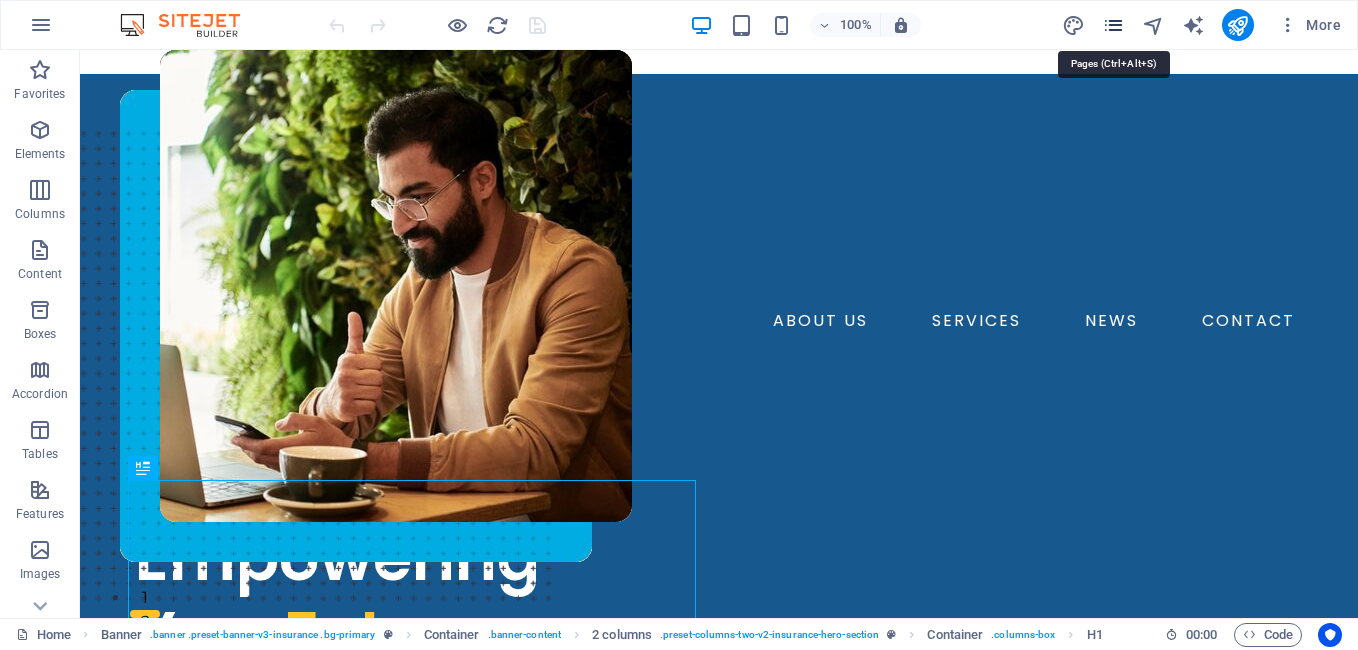 click at bounding box center (1113, 25) 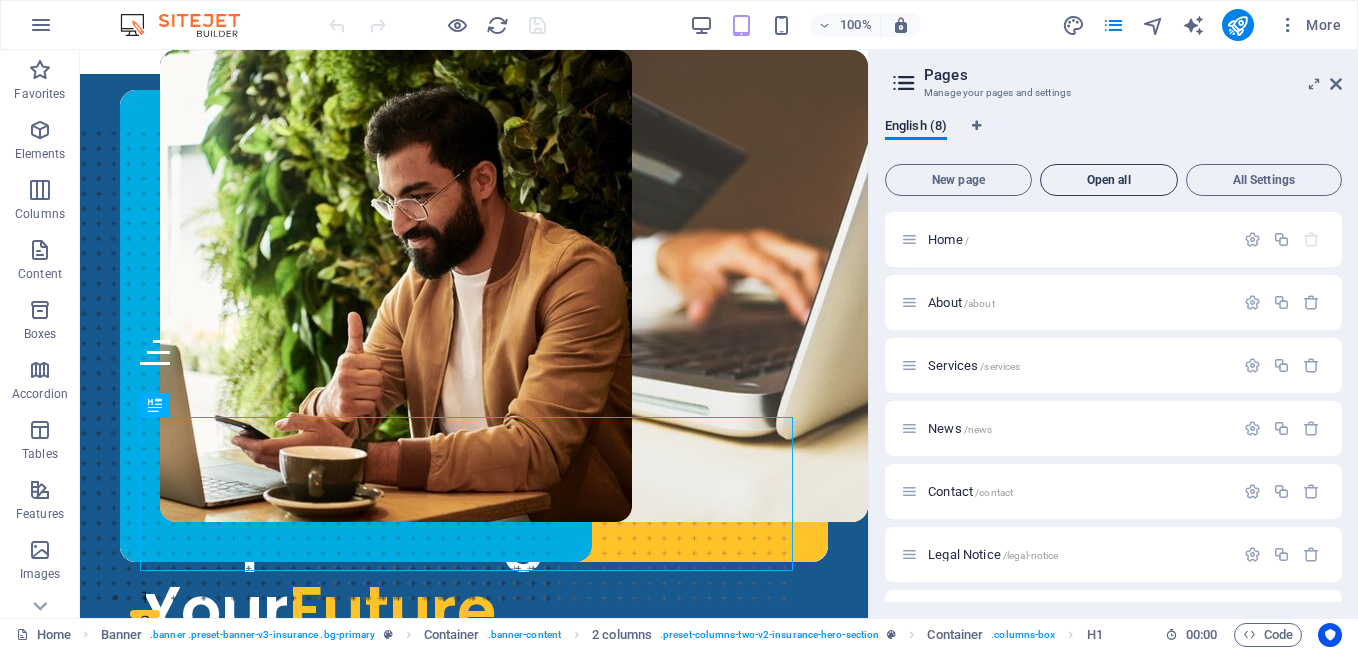 click on "Open all" at bounding box center (1109, 180) 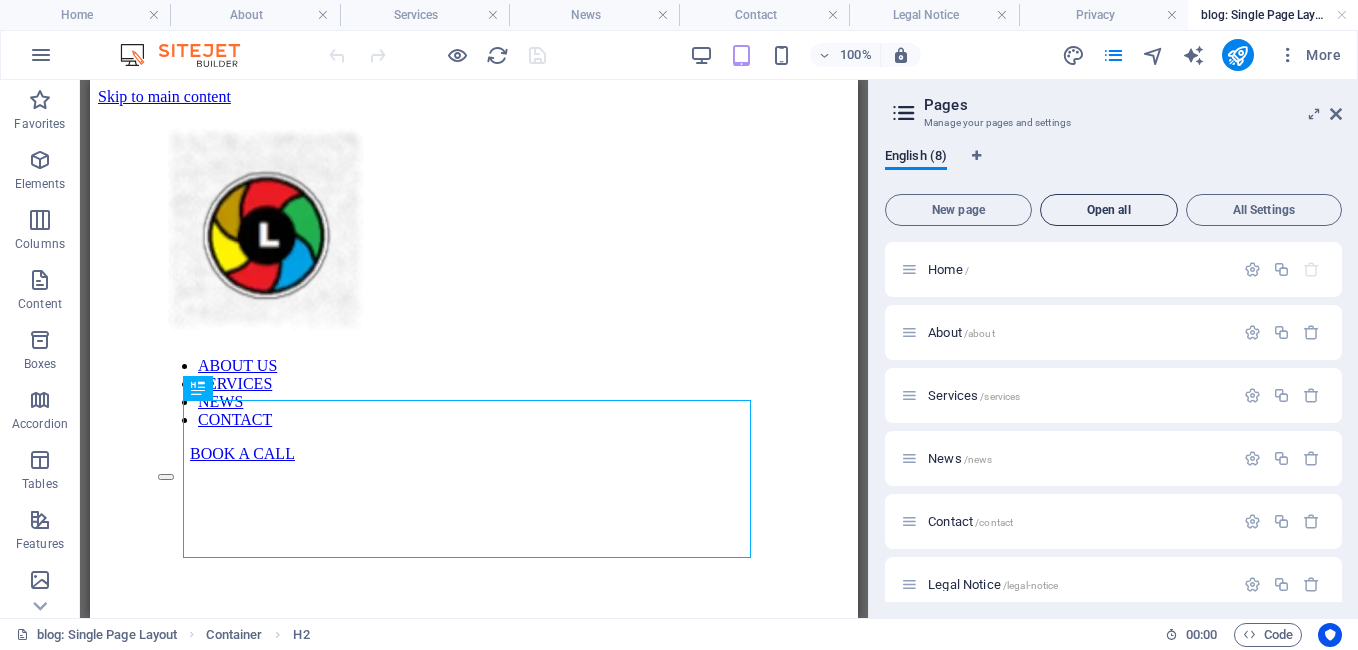 scroll, scrollTop: 0, scrollLeft: 0, axis: both 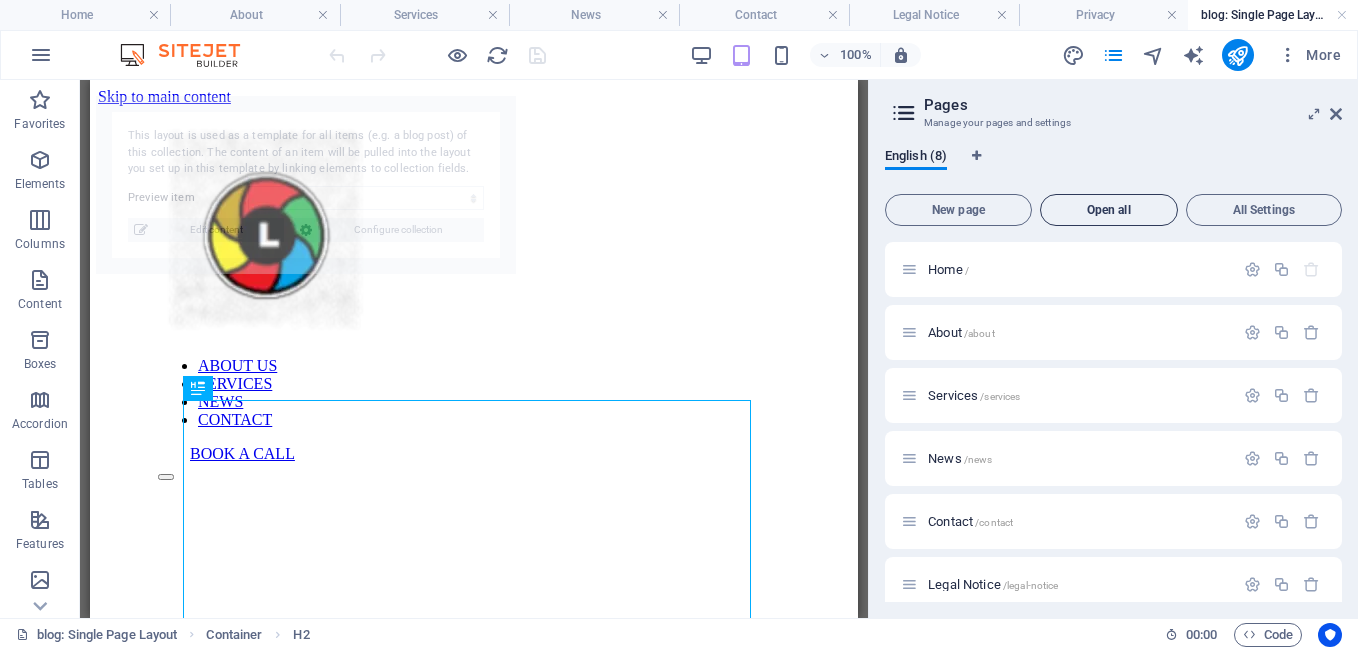select on "6888a7fb703ad78bba045318" 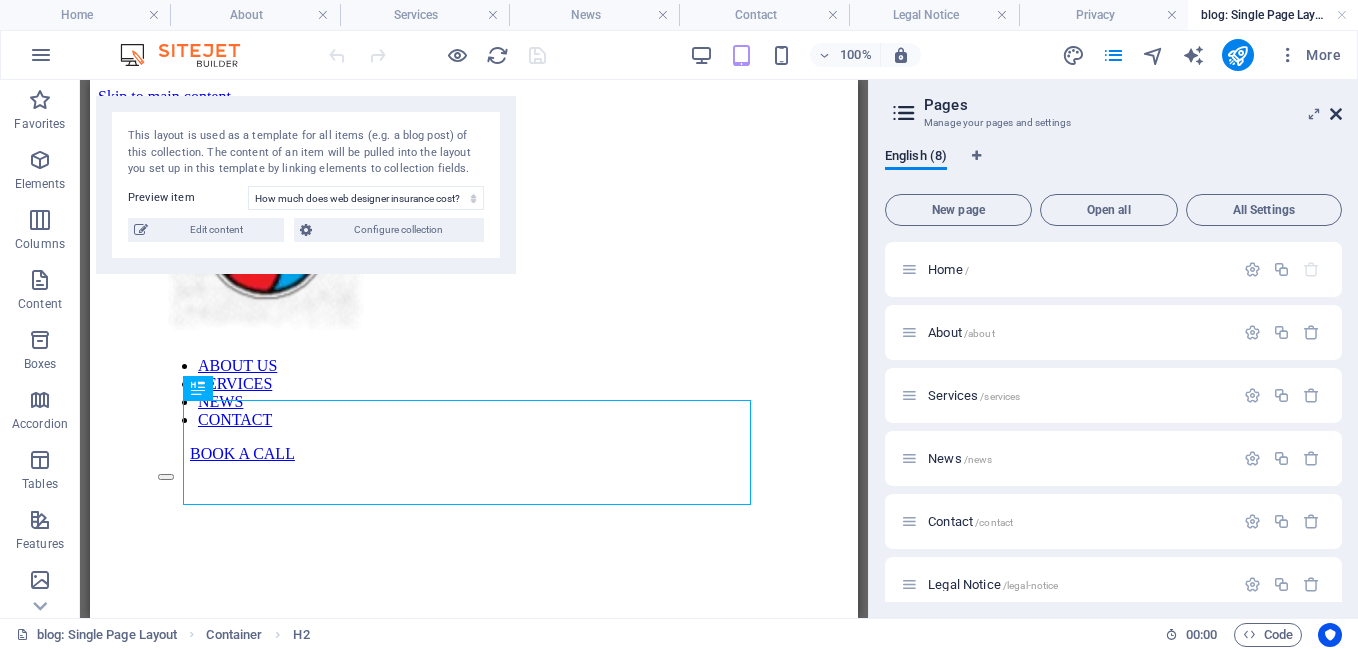click at bounding box center [1336, 114] 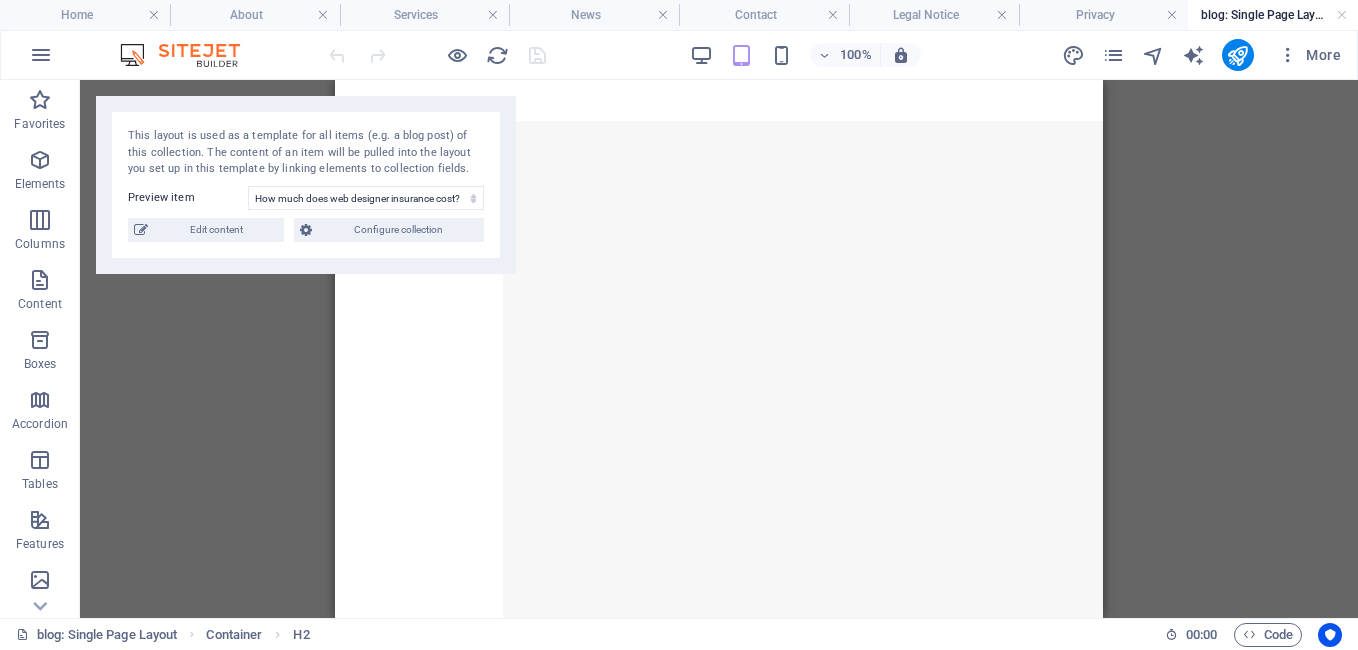 scroll, scrollTop: 1480, scrollLeft: 0, axis: vertical 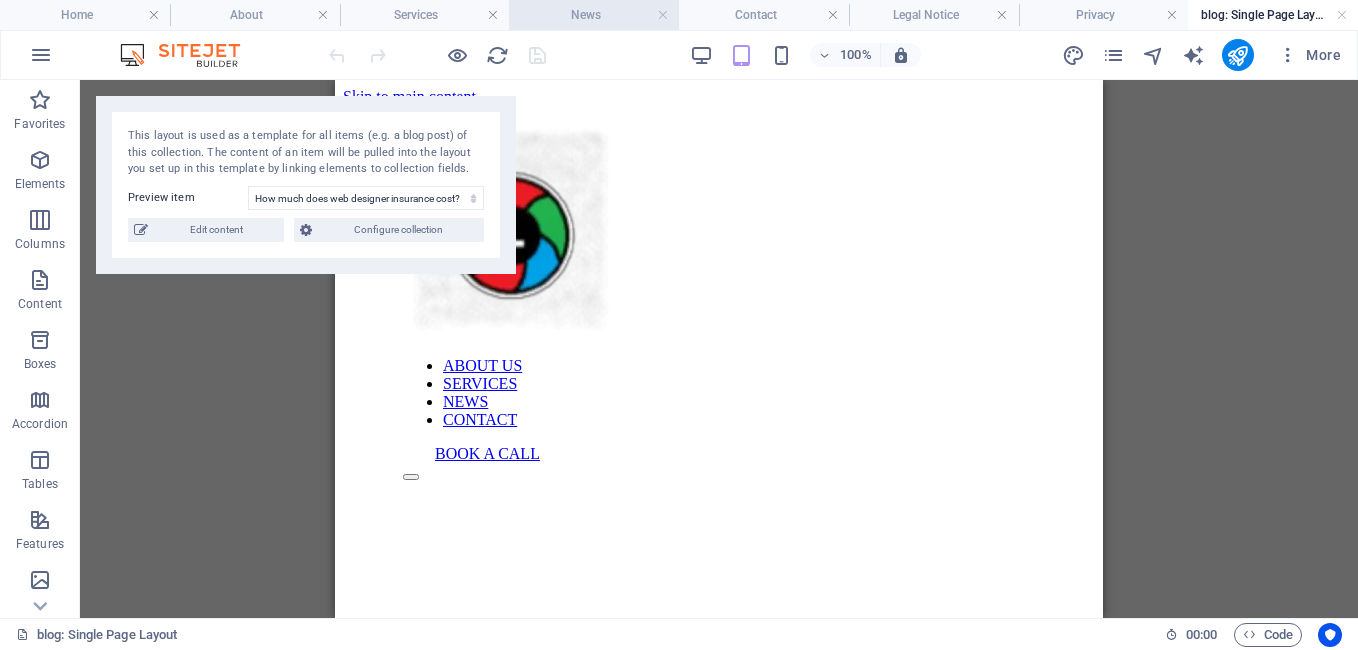 click on "News" at bounding box center [594, 15] 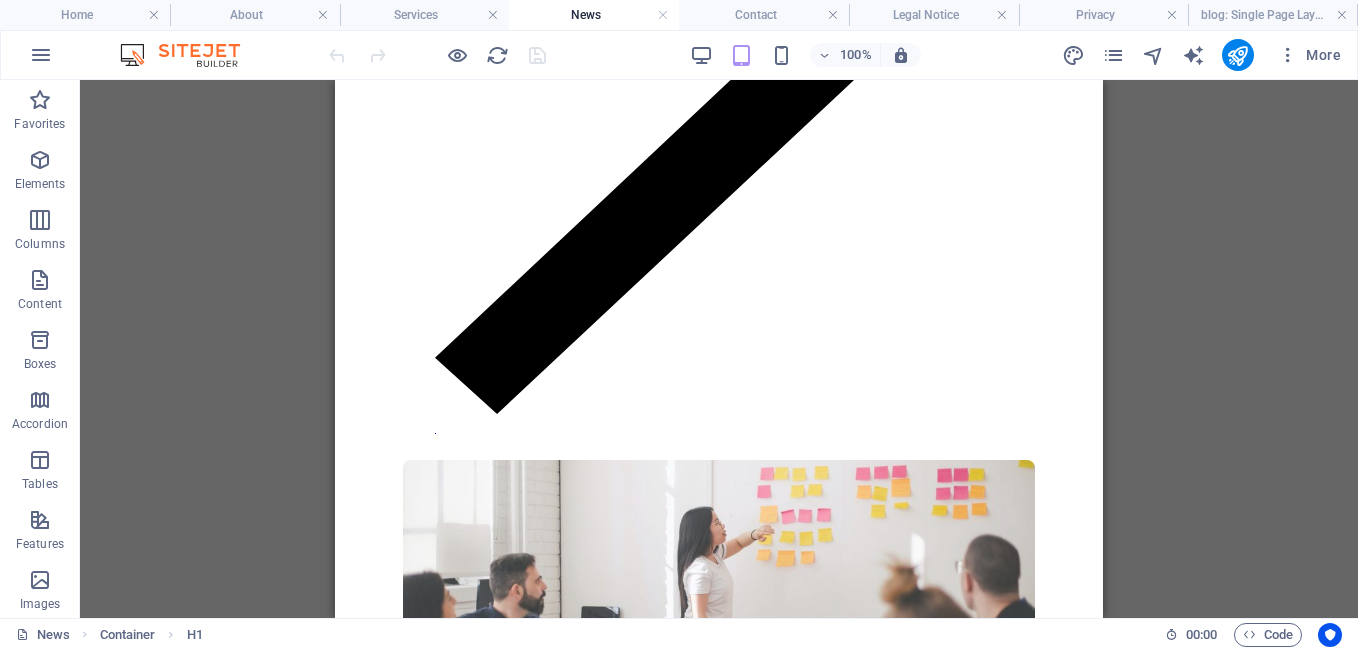 scroll, scrollTop: 3134, scrollLeft: 0, axis: vertical 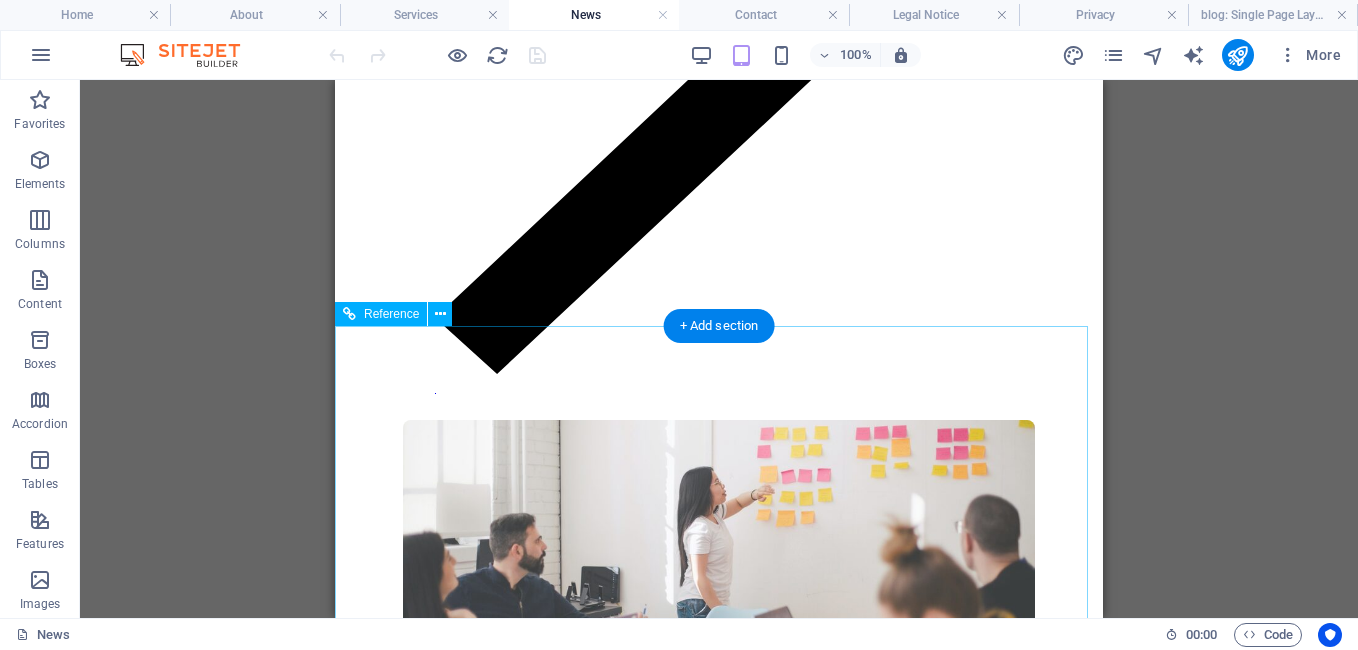 click on "Subscribe To Our  Newsletter SUBSCRIBE NOW   I have read and understand the privacy policy. Unreadable? Load new" at bounding box center [719, 3826] 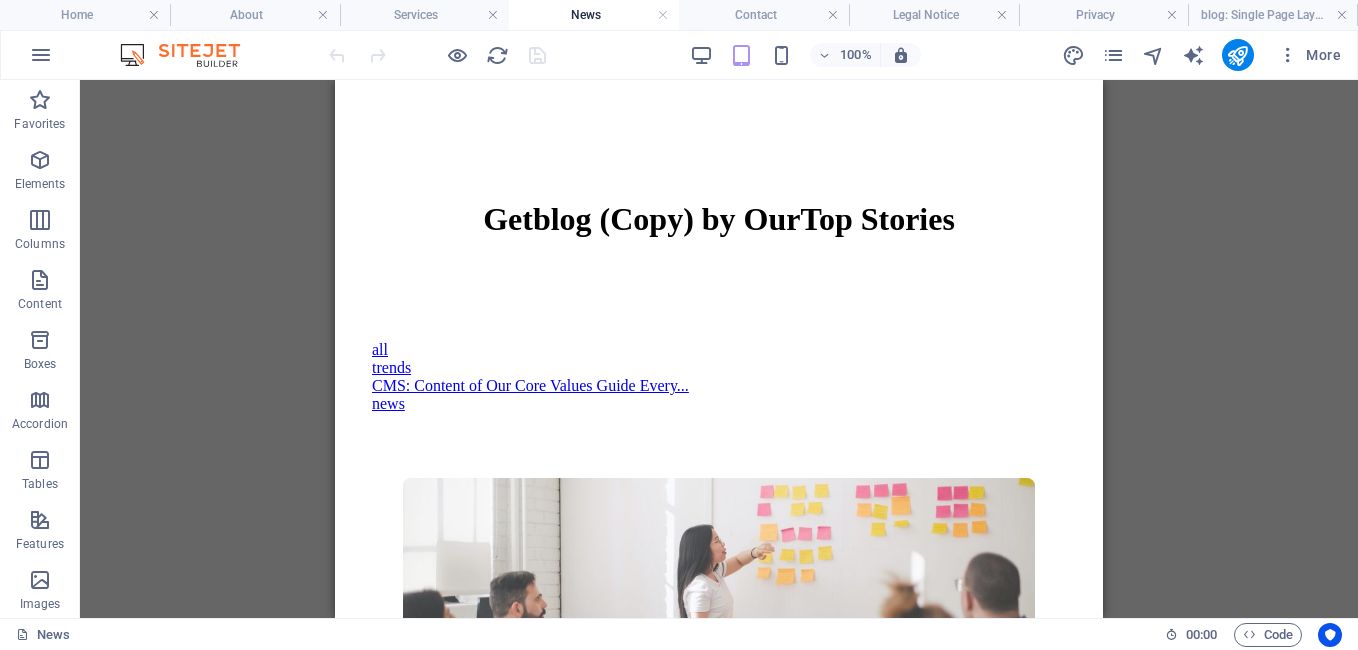 scroll, scrollTop: 0, scrollLeft: 0, axis: both 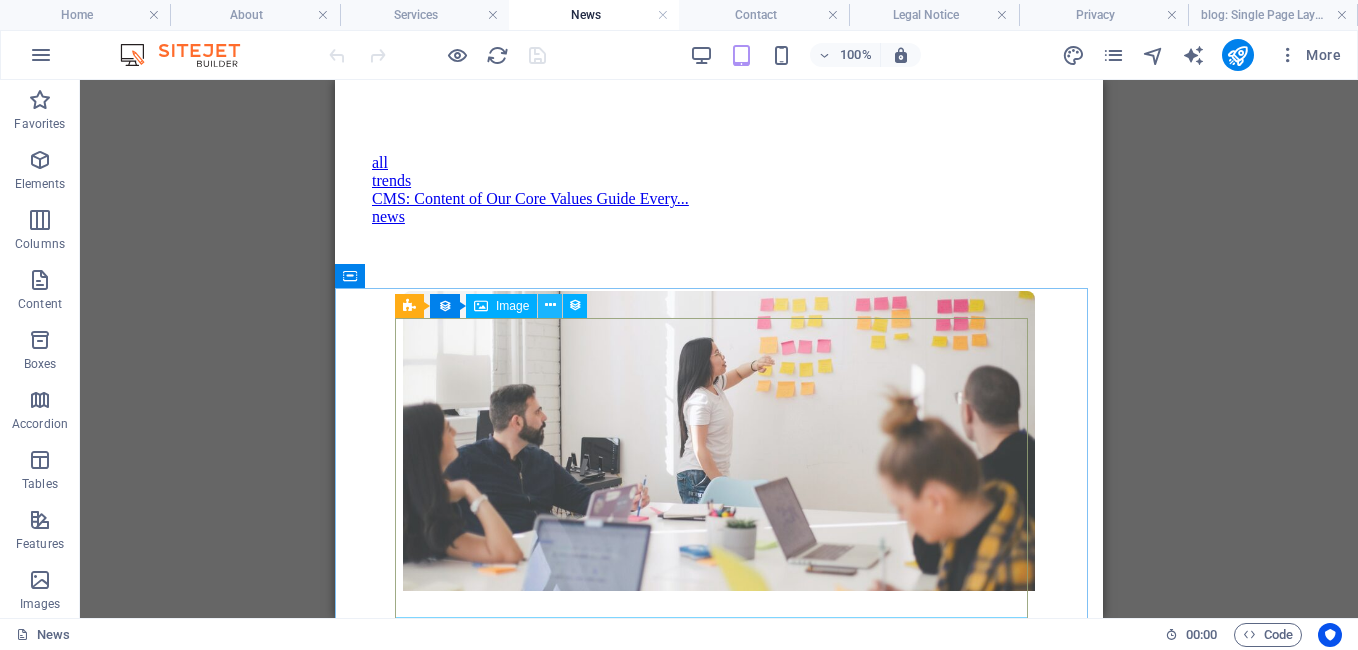 click at bounding box center [550, 305] 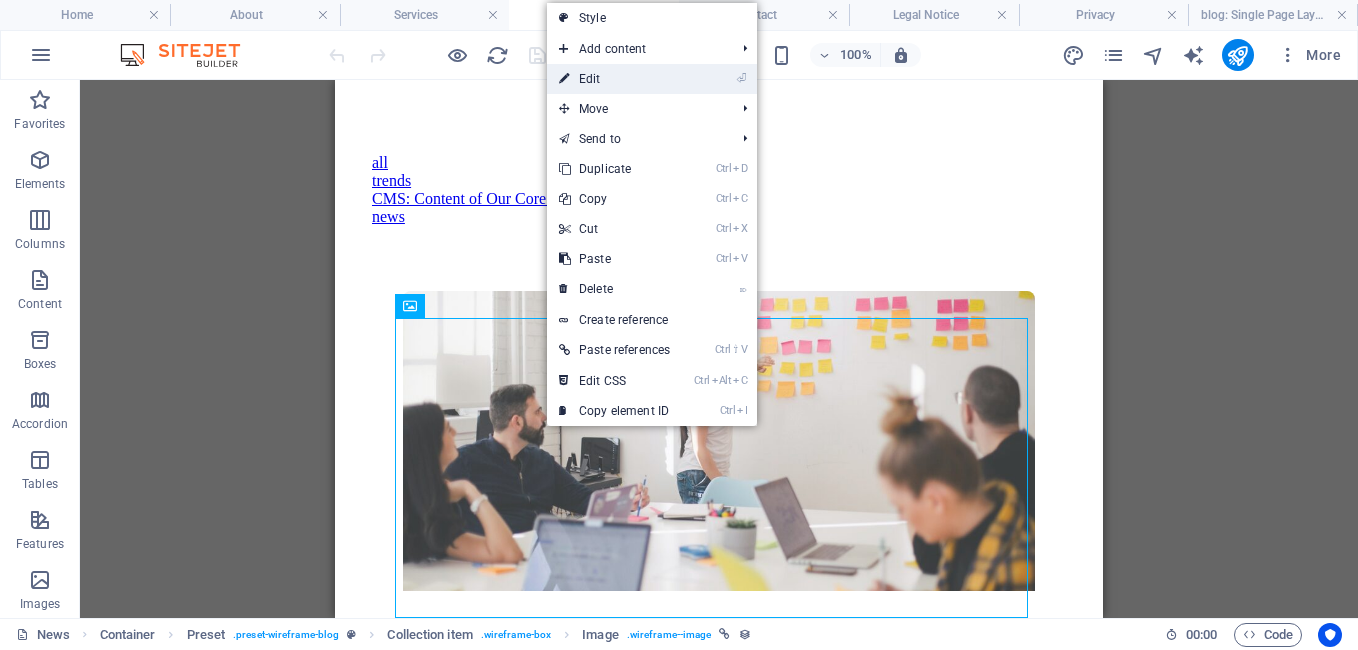 click on "⏎  Edit" at bounding box center [614, 79] 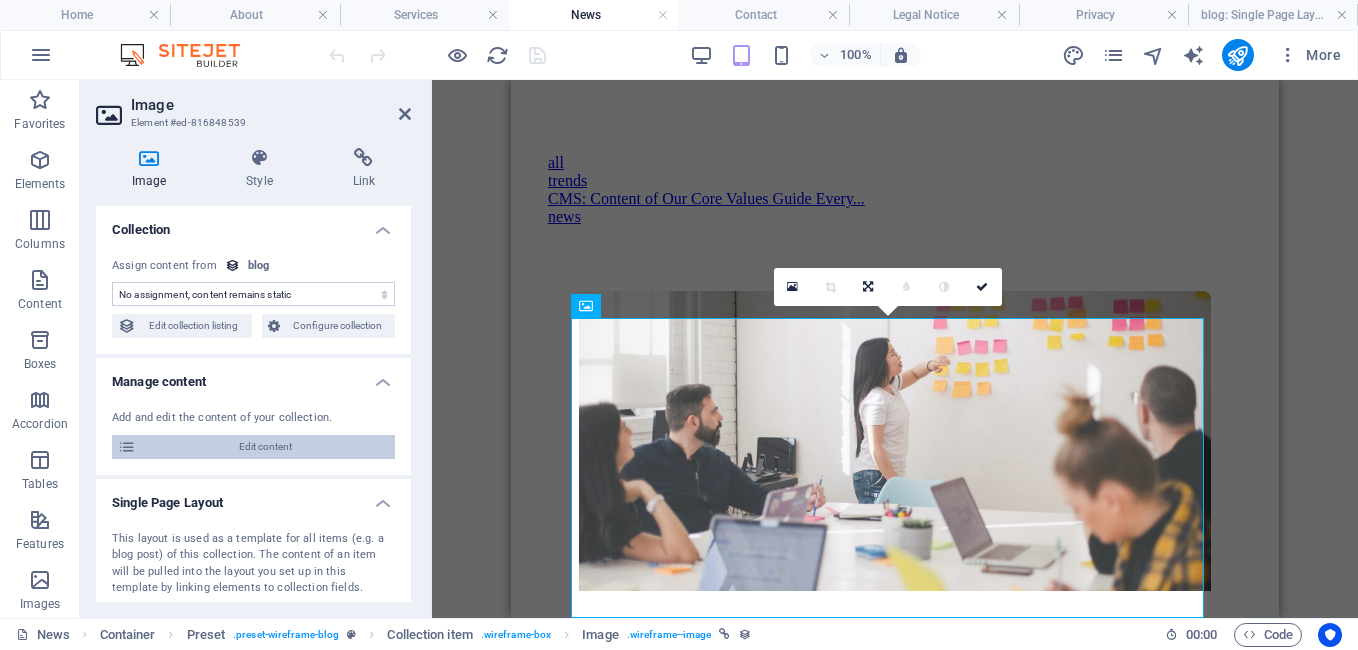 click on "Edit content" at bounding box center [265, 447] 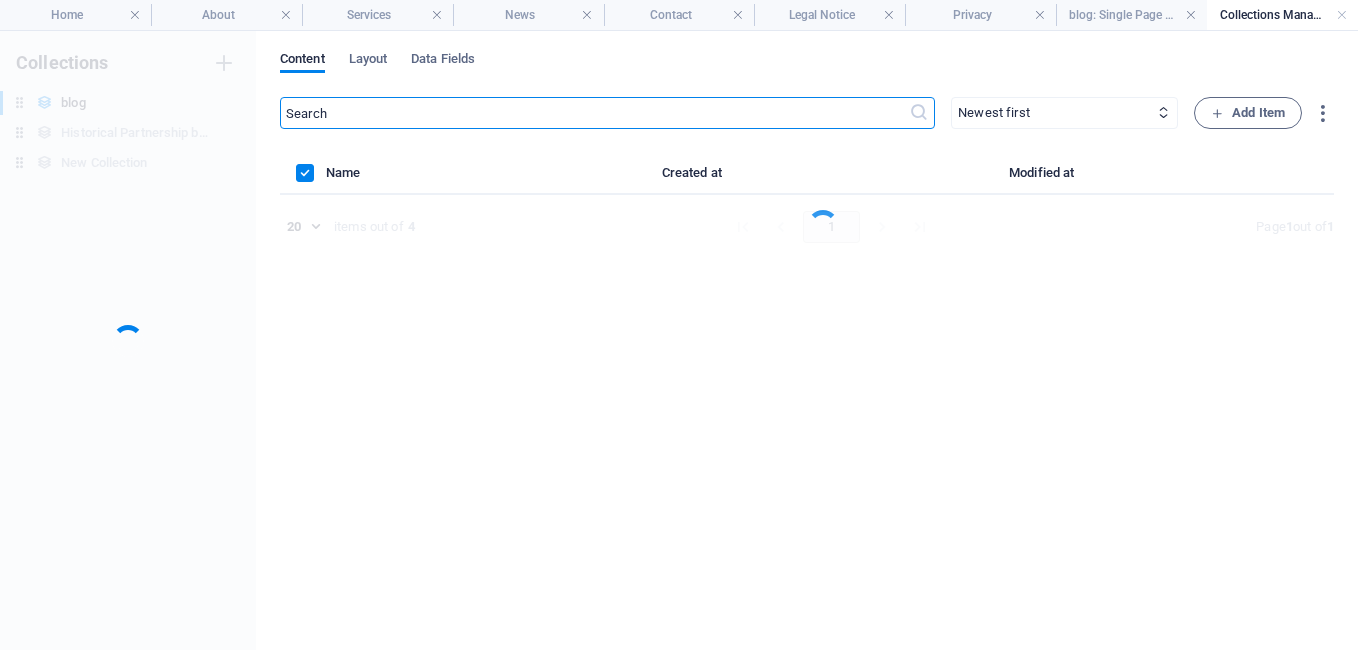 scroll, scrollTop: 0, scrollLeft: 0, axis: both 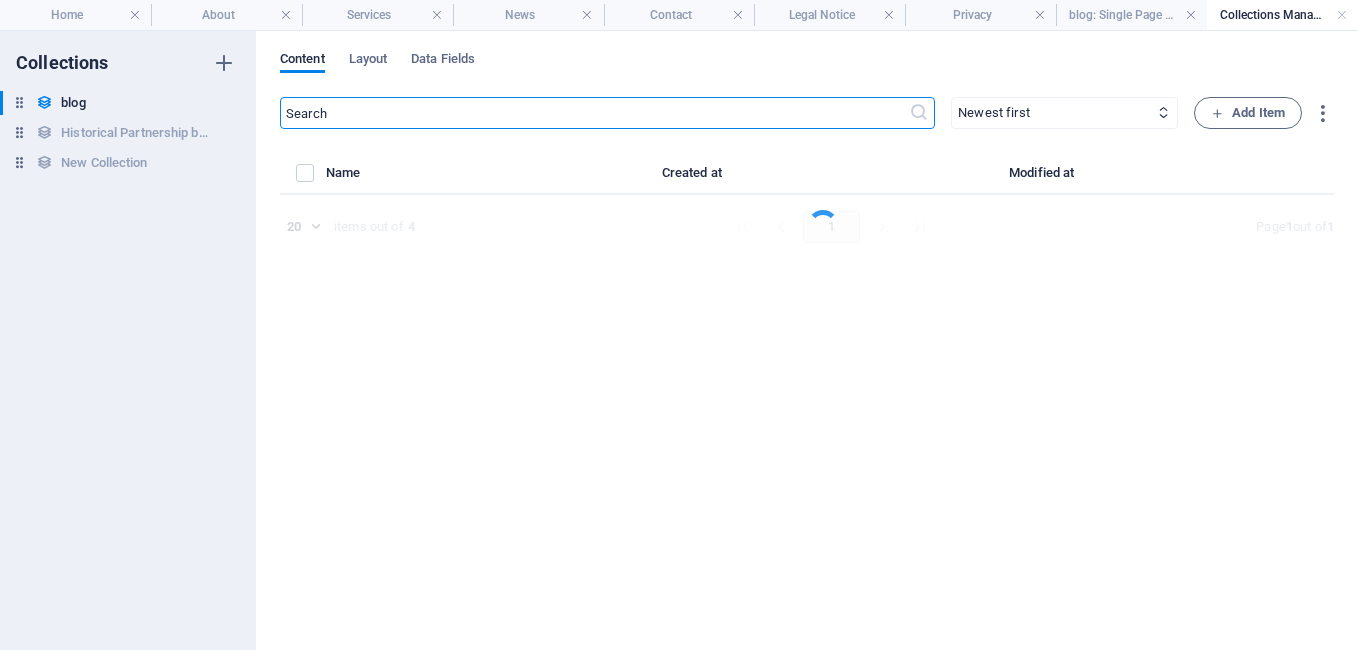 select on "Insurance" 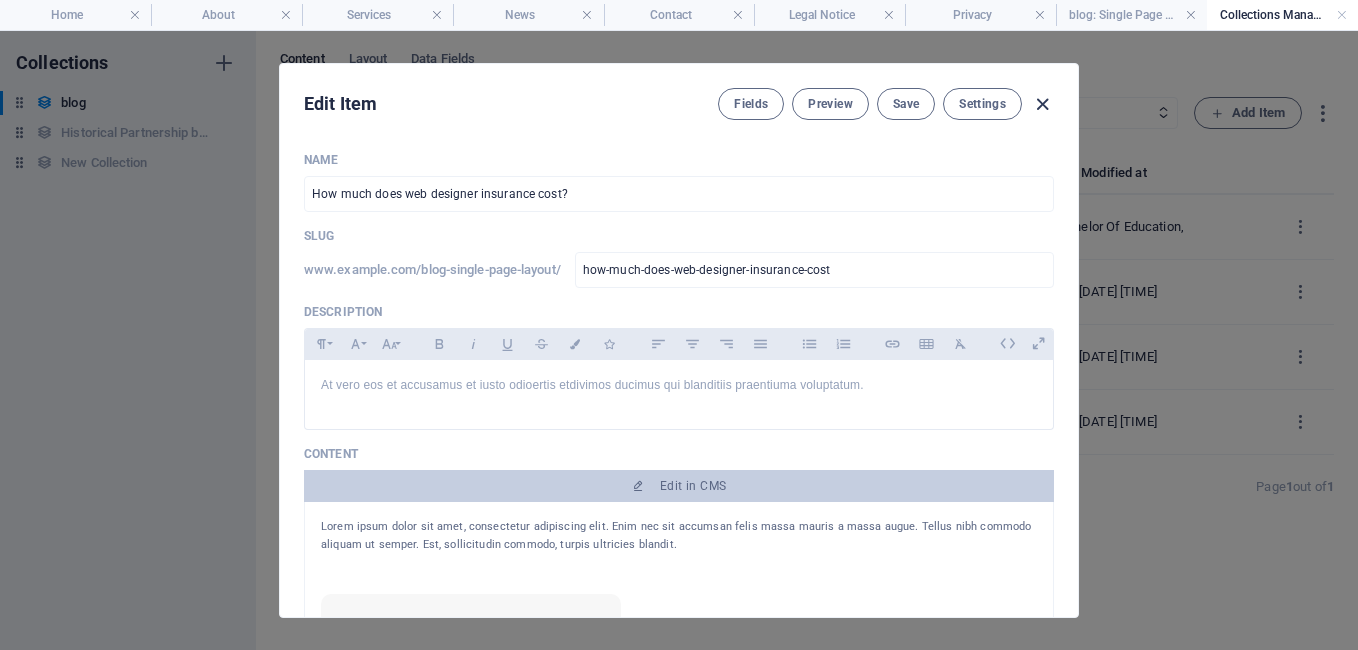 click at bounding box center [1042, 104] 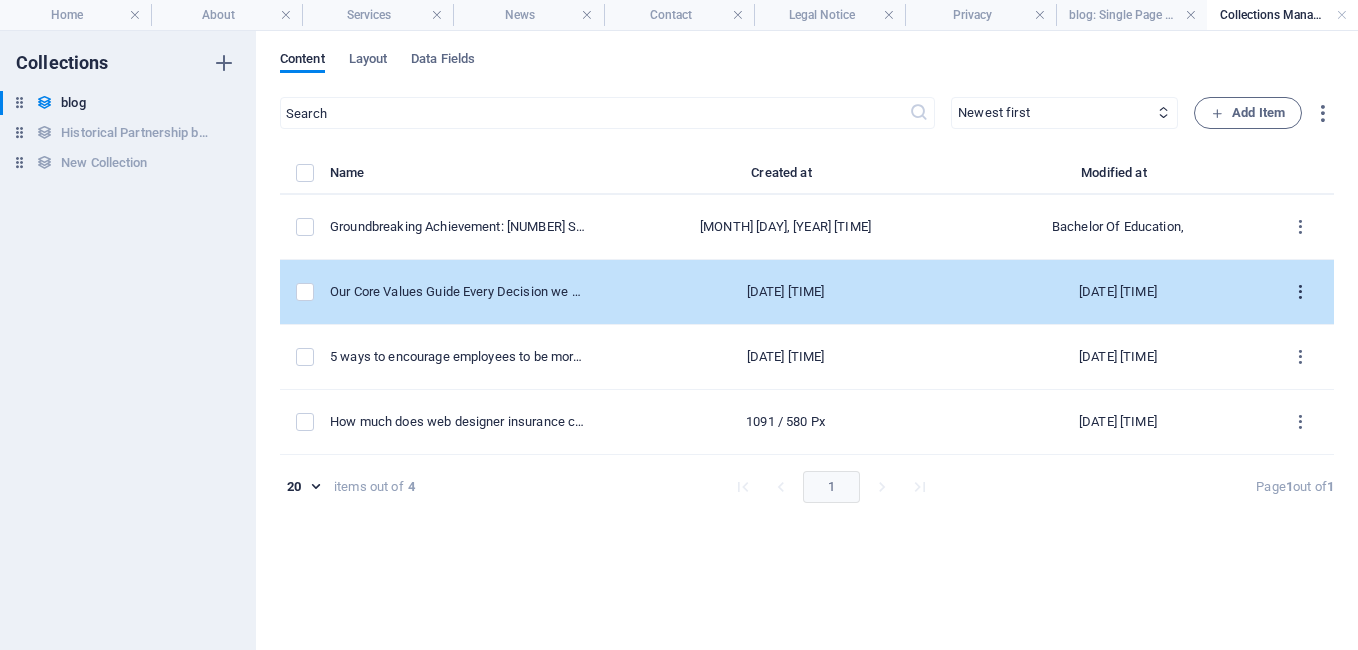click at bounding box center [1300, 292] 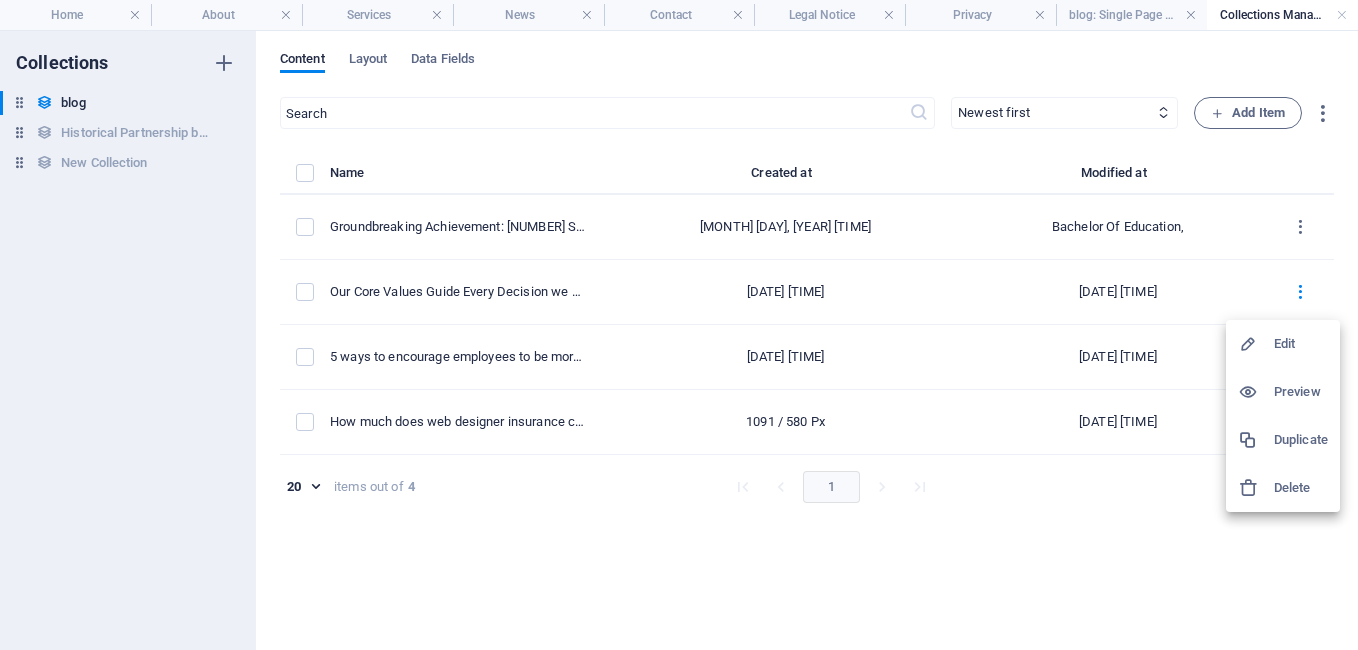 click on "Edit" at bounding box center (1301, 344) 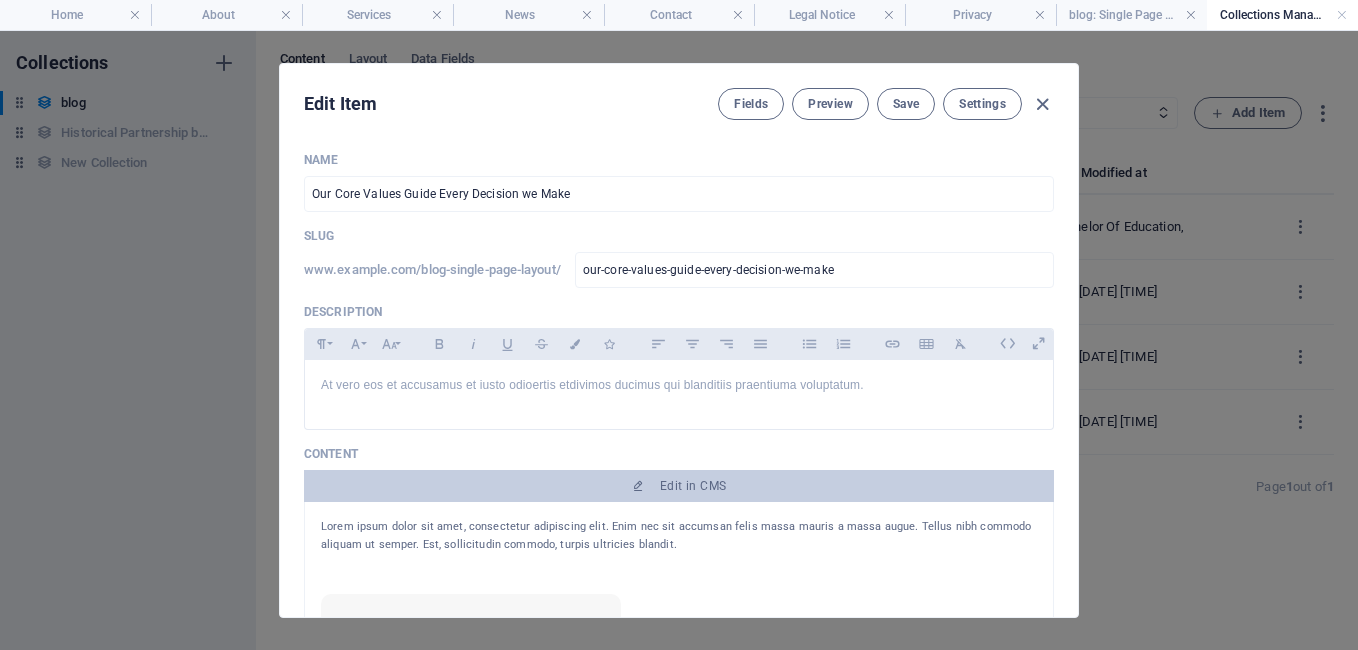 click on "Edit Item Fields Preview Save Settings Name Our Core Values Guide Every Decision we Make ​ Slug www.example.com/blog-single-page-layout/ our-core-values-guide-every-decision-we-make ​ Description Paragraph Format Normal Heading 1 Heading 2 Heading 3 Heading 4 Heading 5 Heading 6 Code Font Family Arial Georgia Impact Tahoma Times New Roman Verdana Font Size 8 9 10 11 12 14 18 24 30 36 48 60 72 96 Bold Italic Underline Strikethrough Colors Icons Align Left Align Center Align Right Align Justify Unordered List Ordered List Insert Link Insert Table Clear Formatting At vero eos et accusamus et iusto odioertis etdivimos ducimus qui blanditiis praentiuma voluptatum. <p>At vero eos et accusamus et iusto odioertis etdivimos ducimus qui blanditiis praentiuma voluptatum.</p> Content Edit in CMS Lorem ipsum dolor sit amet, consectetur adipiscing elit. Enim nec sit accumsan felis massa mauris a massa augue. Tellus nibh commodo aliquam ut semper. Est, sollicitudin commodo, turpis ultricies blandit. Image [DATE] ​" at bounding box center [679, 340] 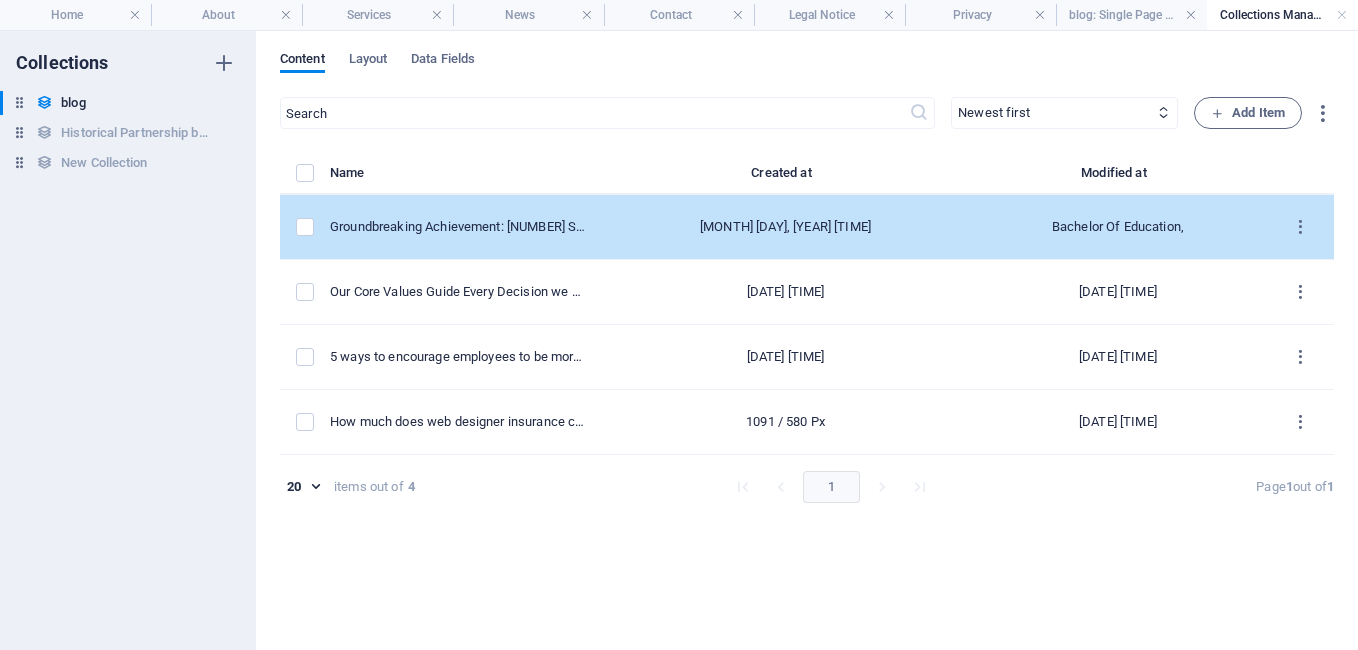 click on "Bachelor Of Education," at bounding box center [1117, 227] 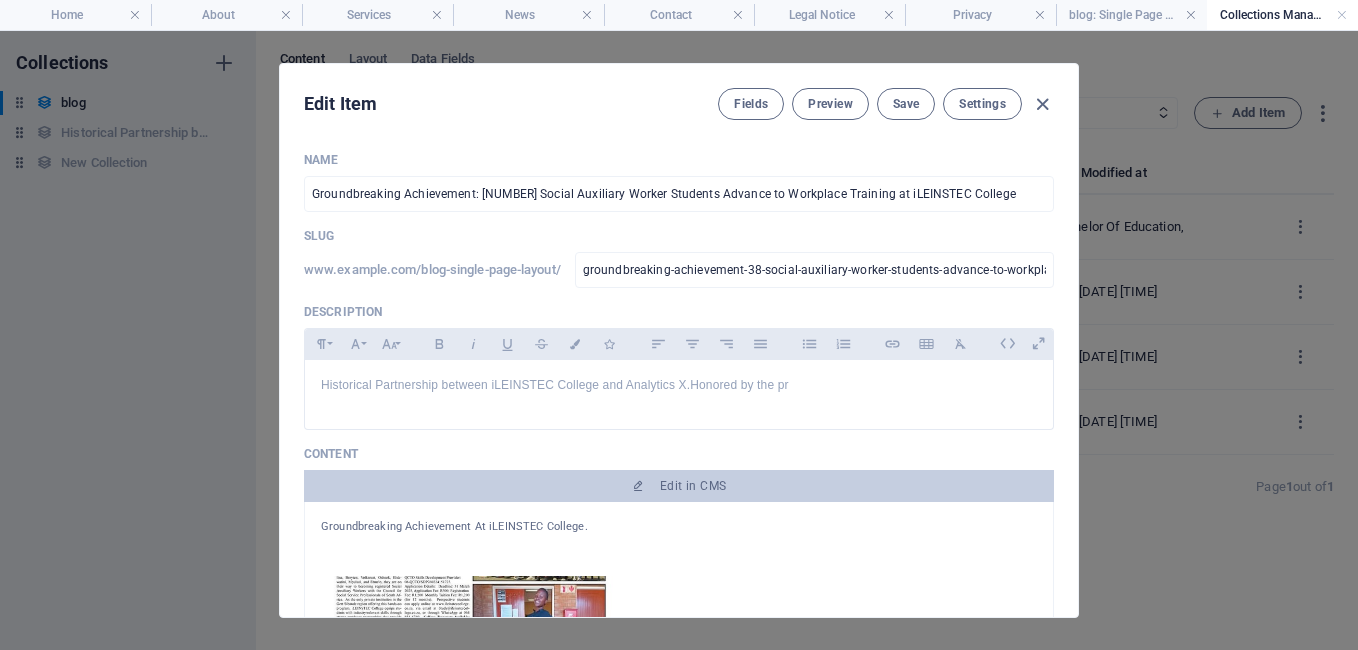 click on "​Historical Partnership between iLEINSTEC Colleg" at bounding box center (679, 340) 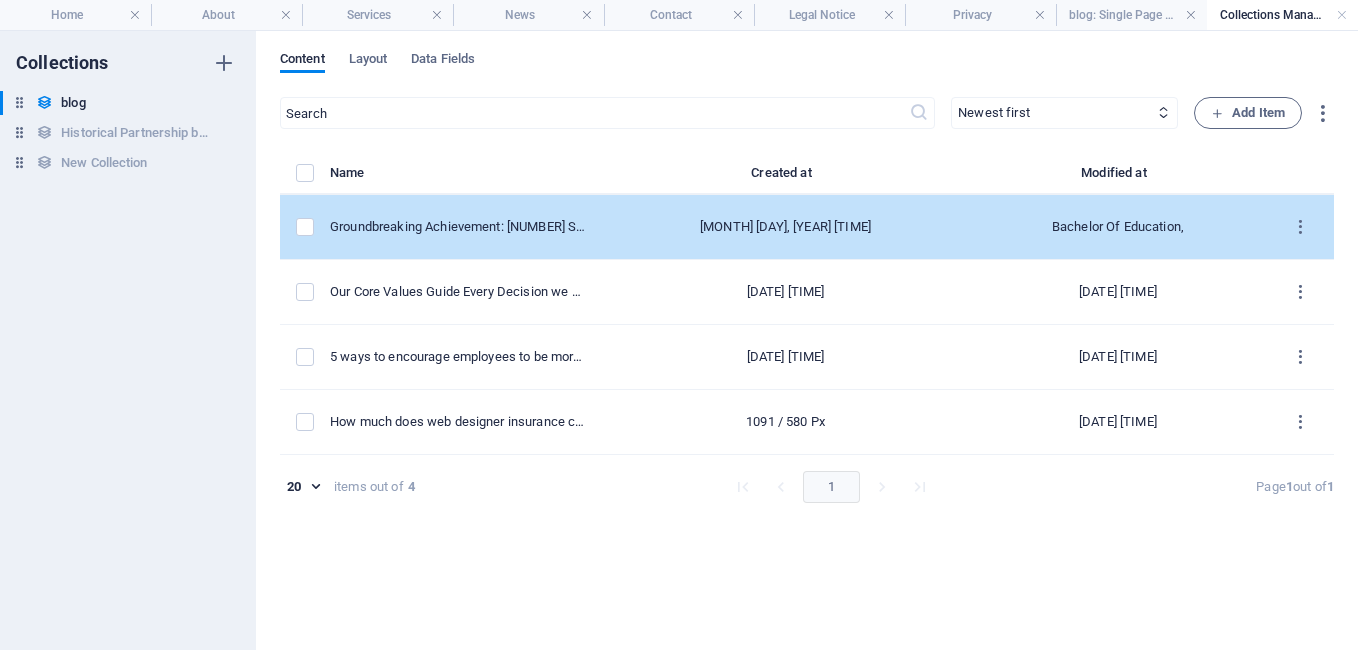 drag, startPoint x: 1079, startPoint y: 275, endPoint x: 1259, endPoint y: 218, distance: 188.80943 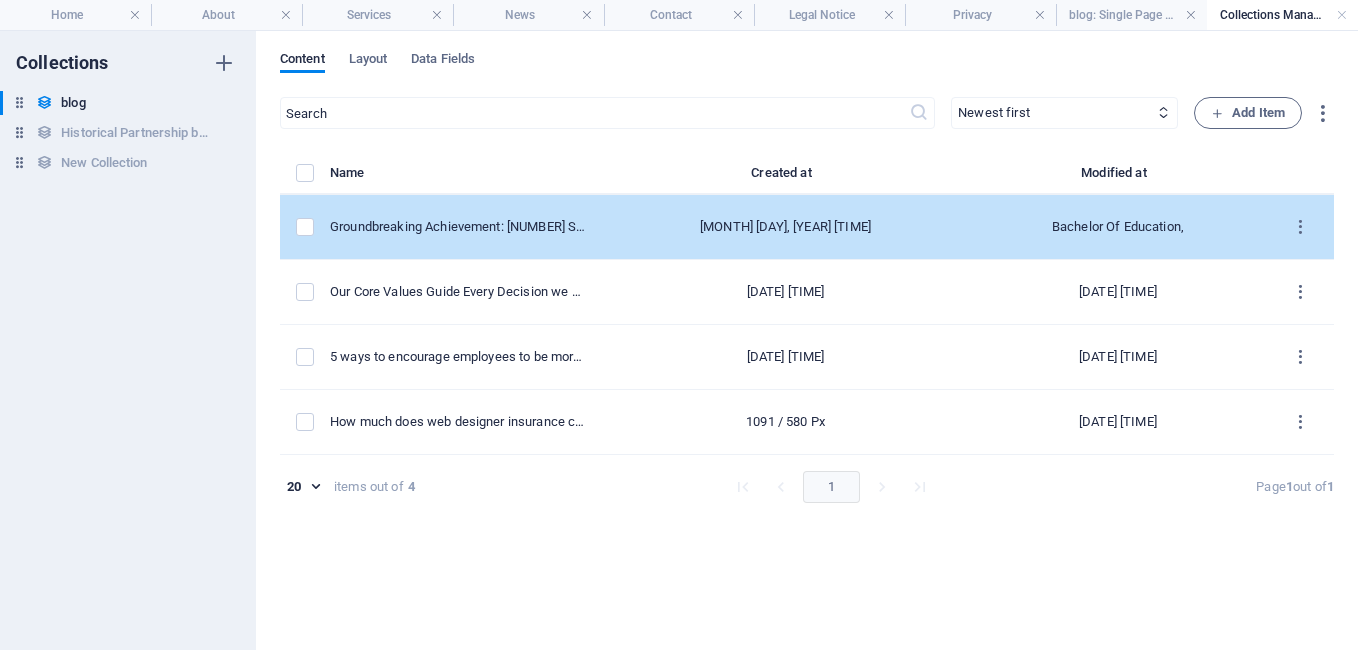 click on "Bachelor Of Education," at bounding box center [1117, 227] 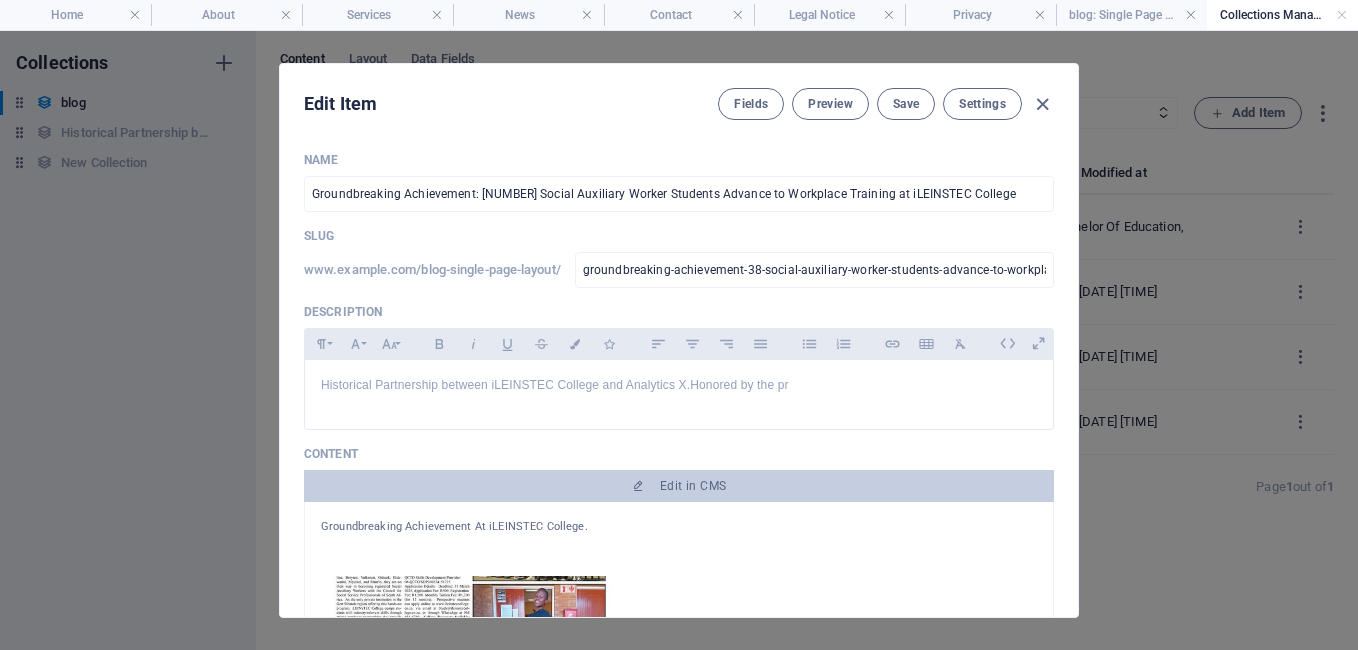 click on "​Historical Partnership between iLEINSTEC Colleg" at bounding box center [679, 340] 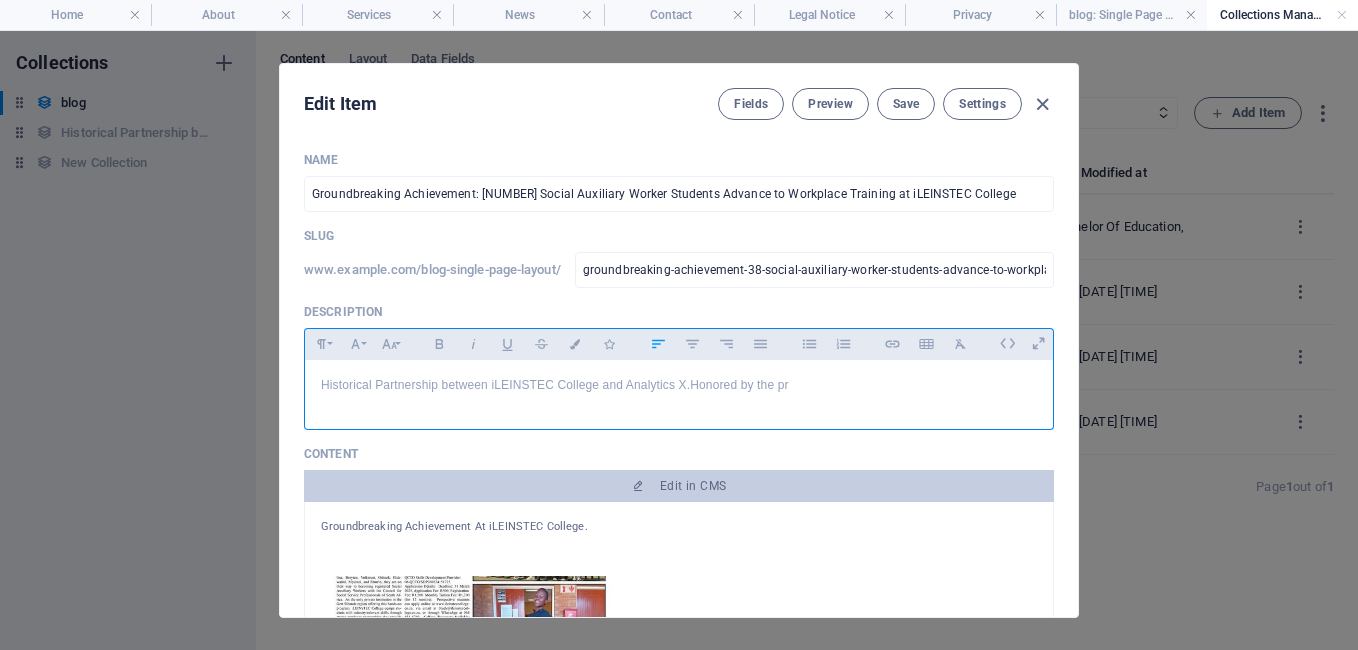 click on "​Historical Partnership between iLEINSTEC College and Analytics X.Honored by the pr" at bounding box center (679, 385) 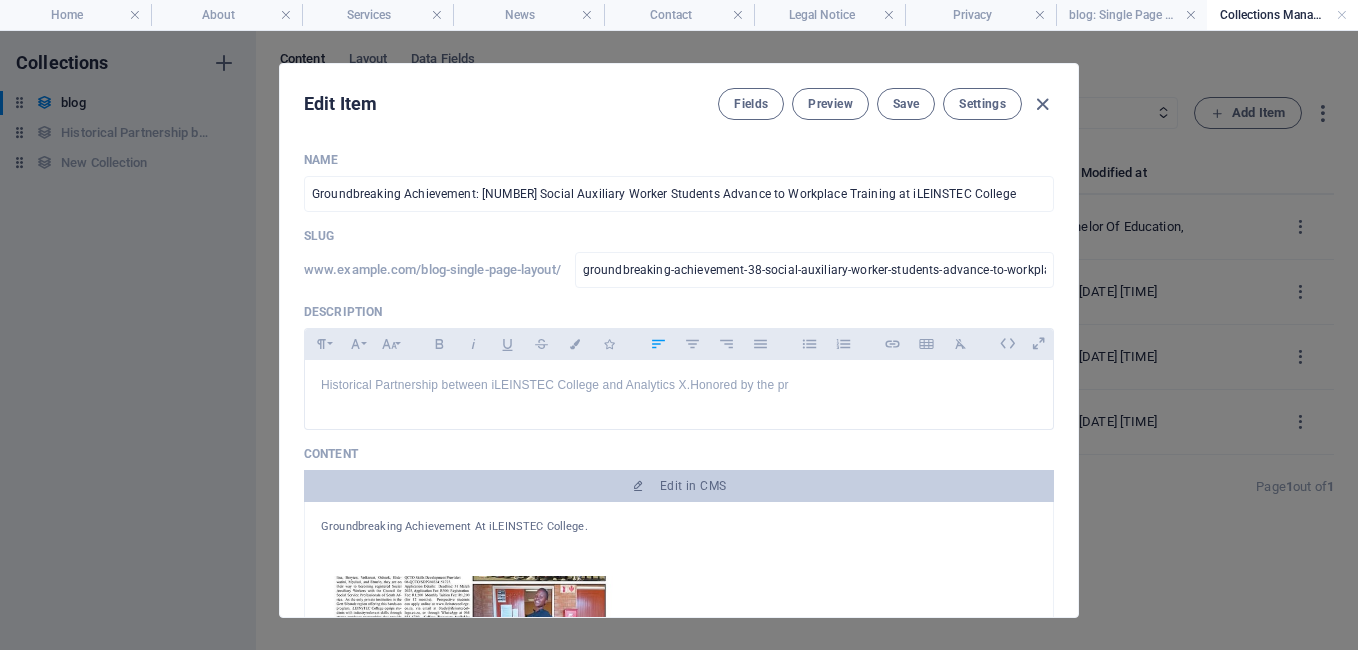 click at bounding box center (679, 556) 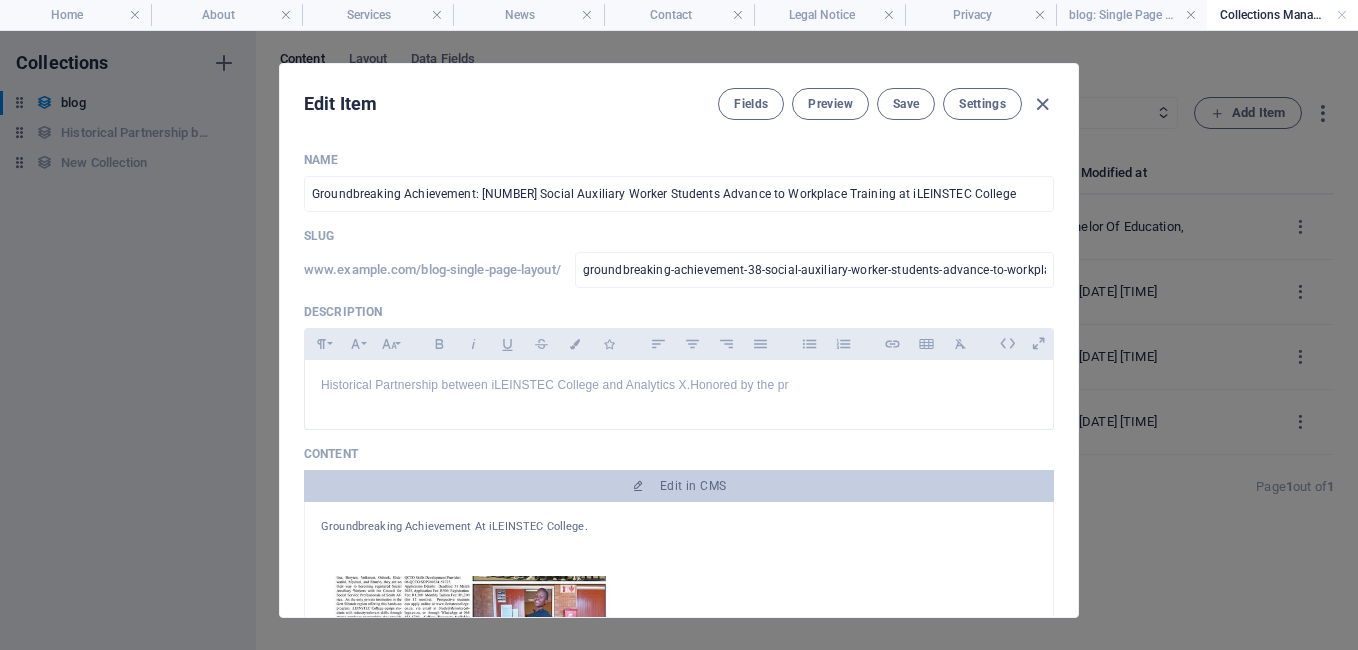 click on "​Historical Partnership between iLEINSTEC Colleg" at bounding box center [679, 340] 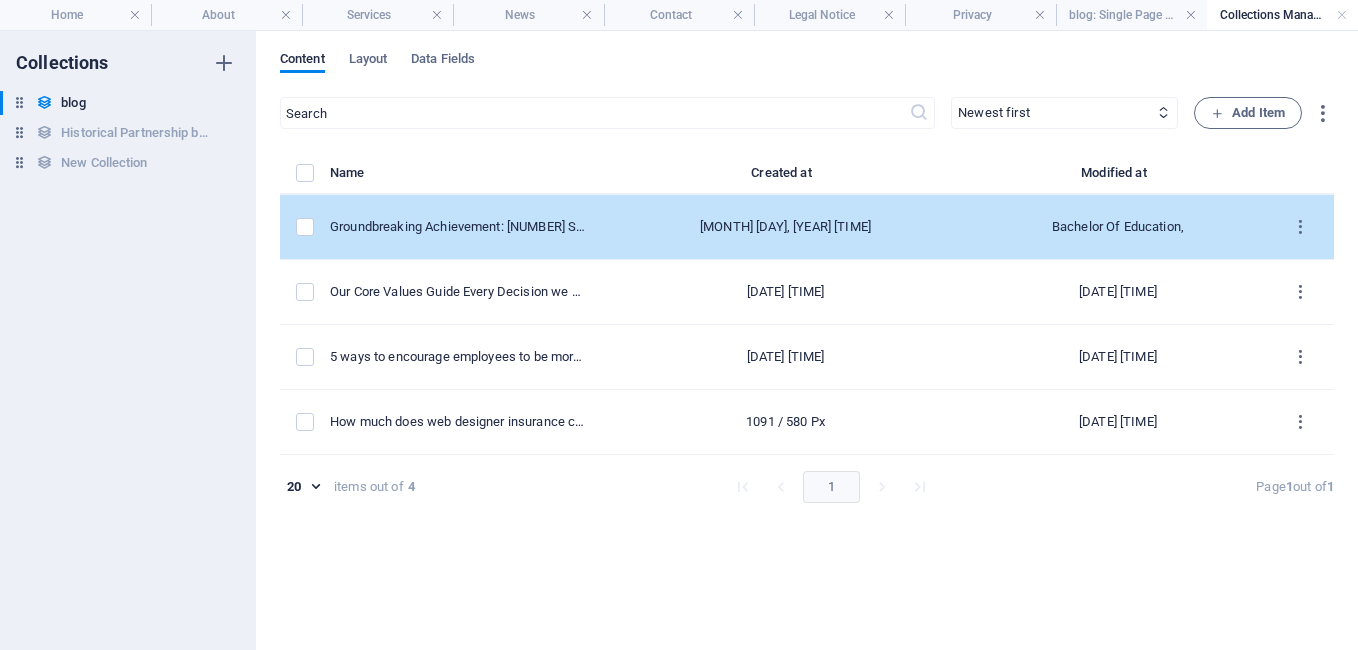 click on "Bachelor Of Education," at bounding box center (1117, 227) 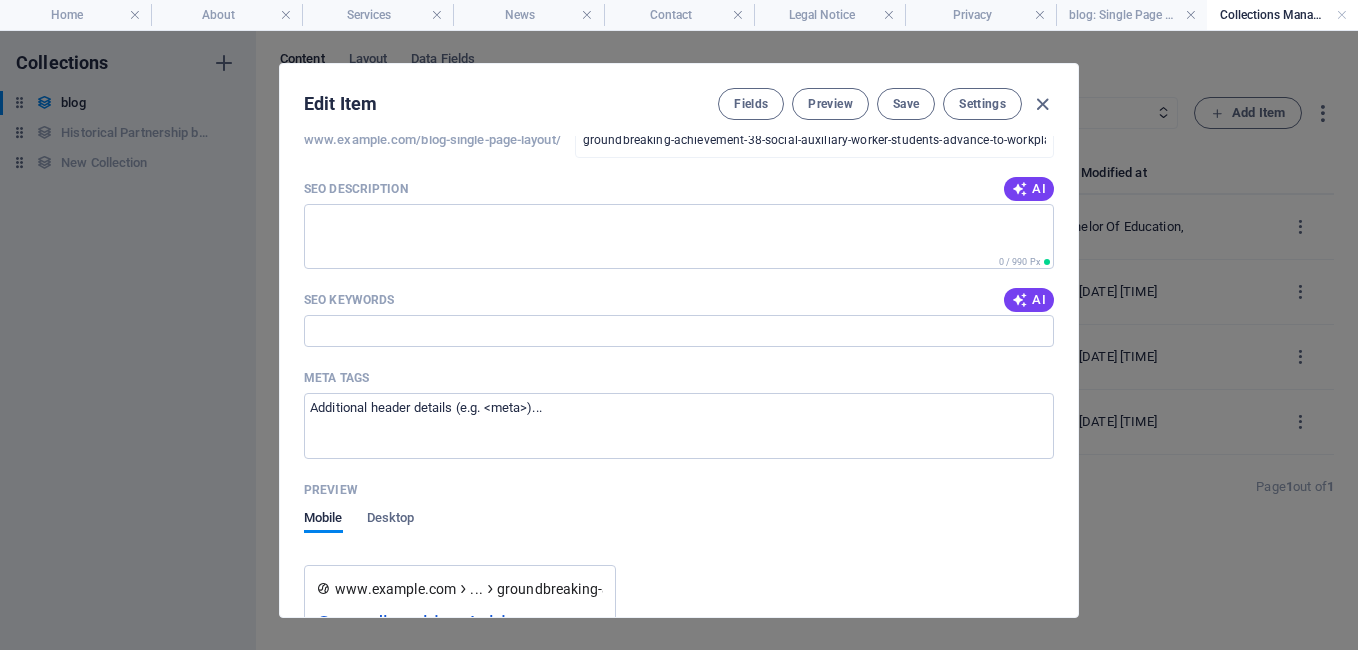scroll, scrollTop: 1684, scrollLeft: 0, axis: vertical 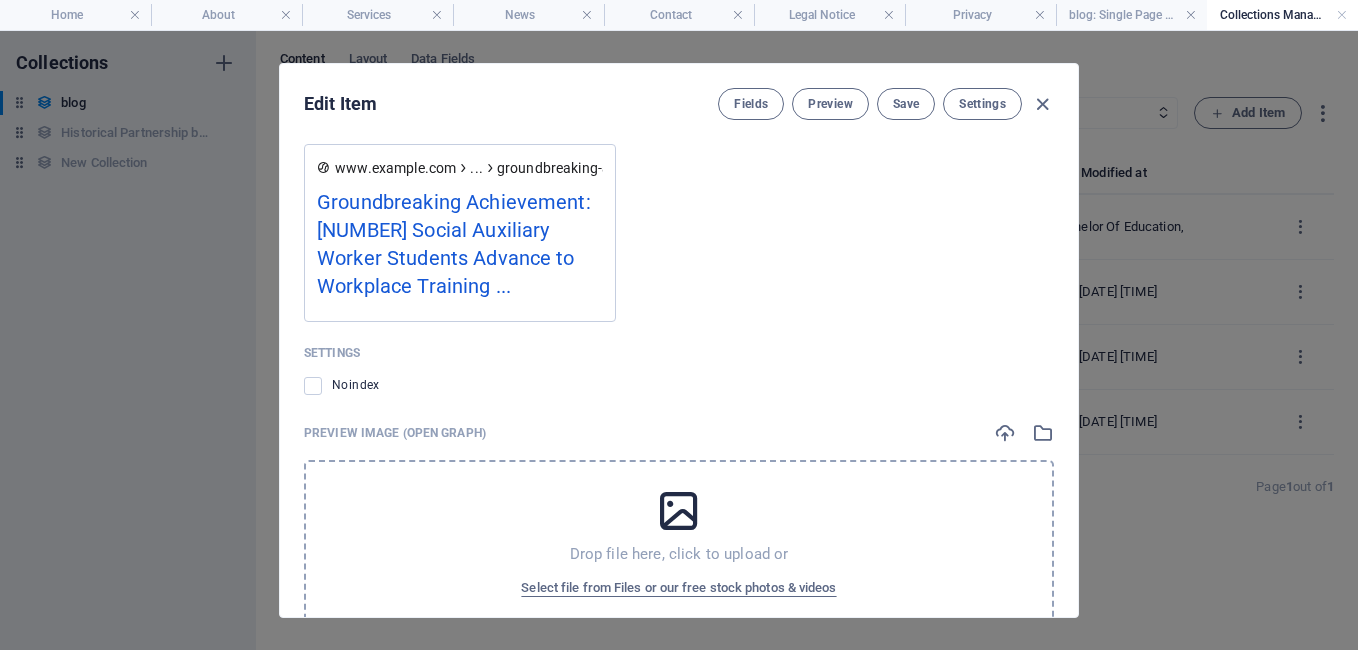 click on "​Historical Partnership between iLEINSTEC Colleg" at bounding box center [679, 340] 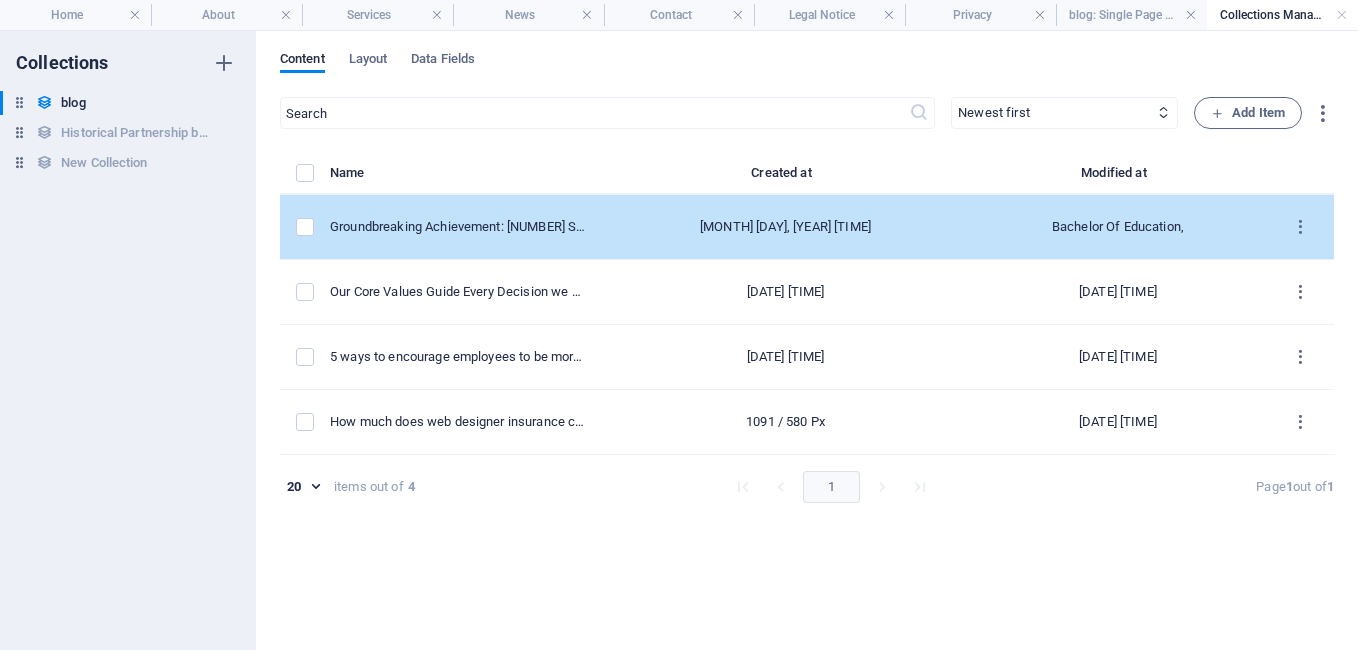 click on "Bachelor Of Education," at bounding box center [1117, 227] 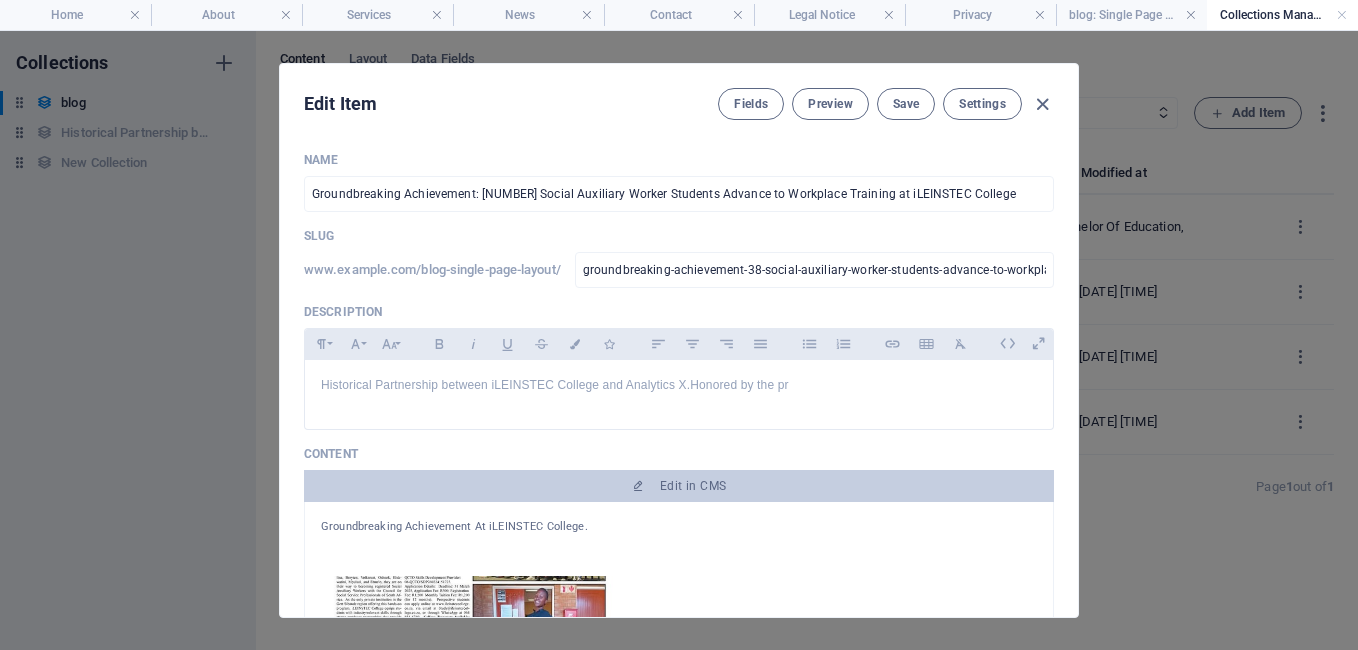 scroll, scrollTop: 421, scrollLeft: 0, axis: vertical 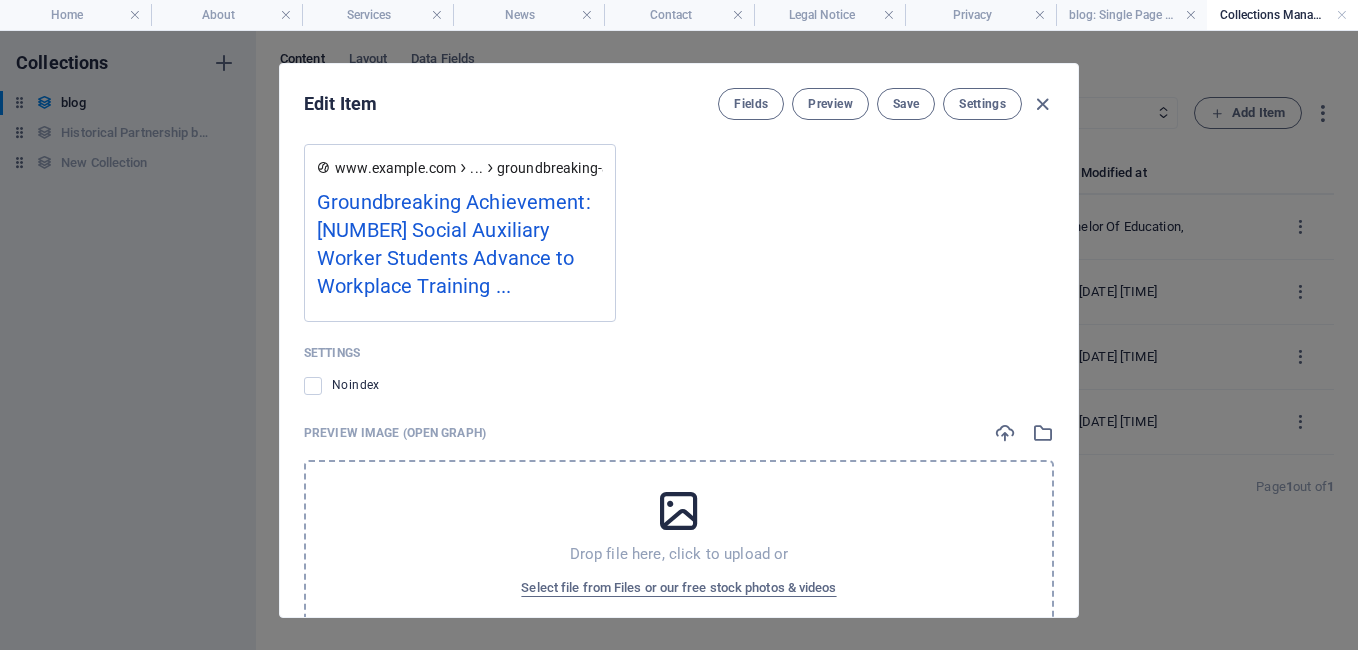 click on "​Historical Partnership between iLEINSTEC Colleg" at bounding box center [679, 340] 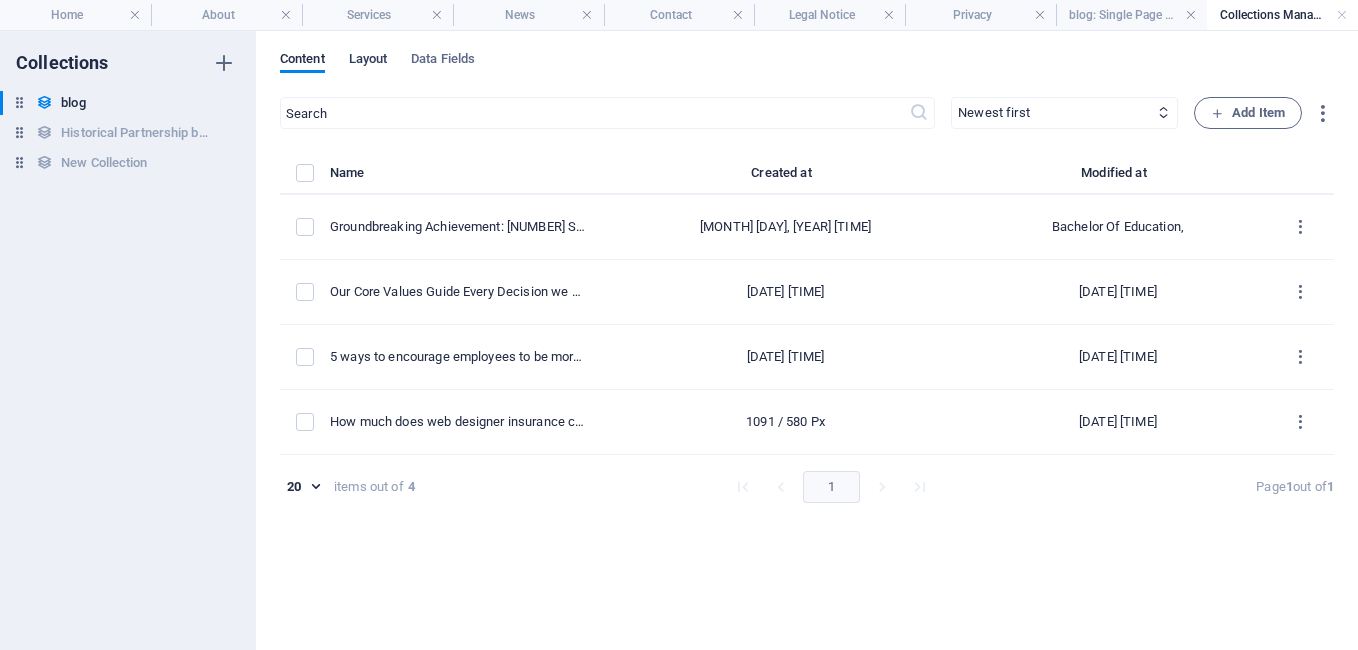 click on "Layout" at bounding box center (368, 61) 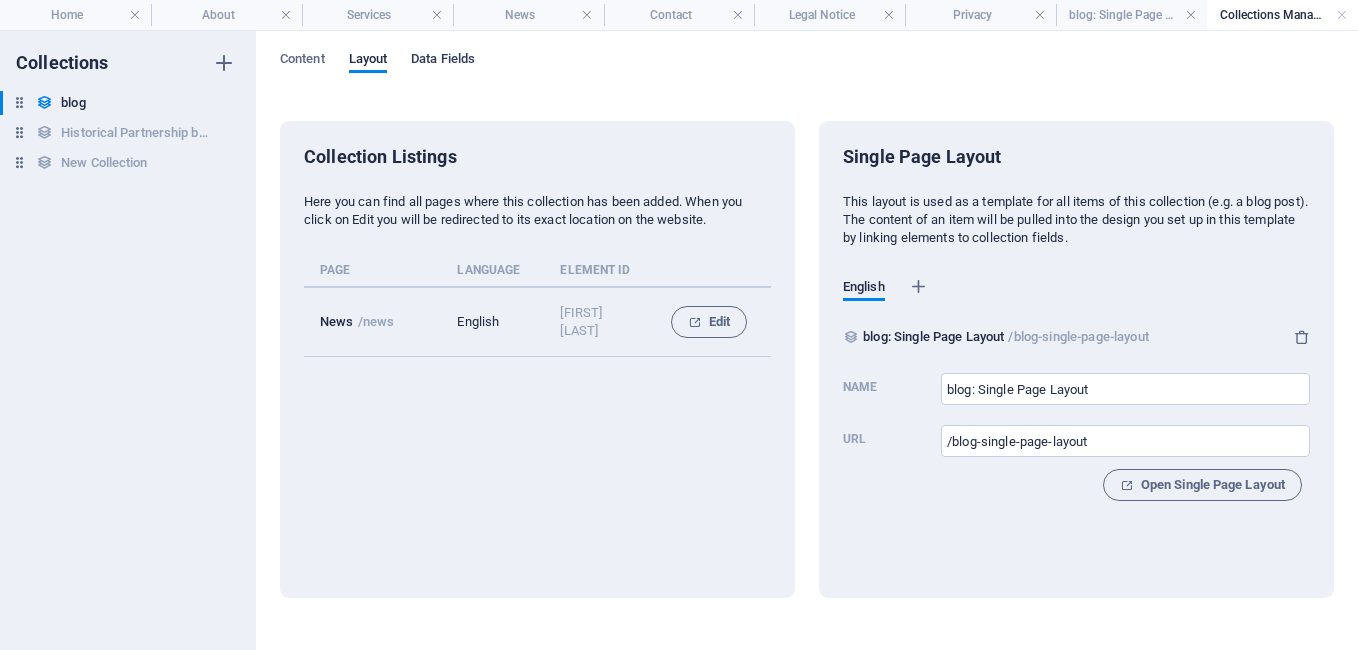 click on "Data Fields" at bounding box center [443, 61] 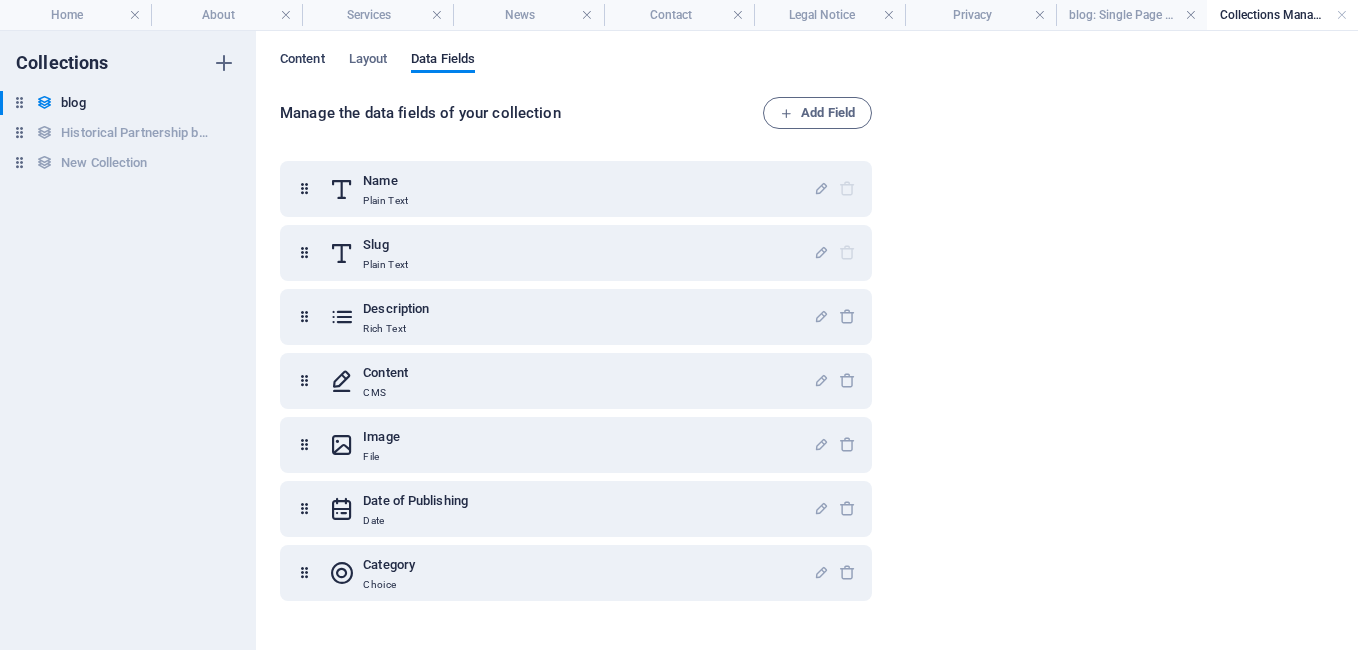 click on "Content" at bounding box center [302, 61] 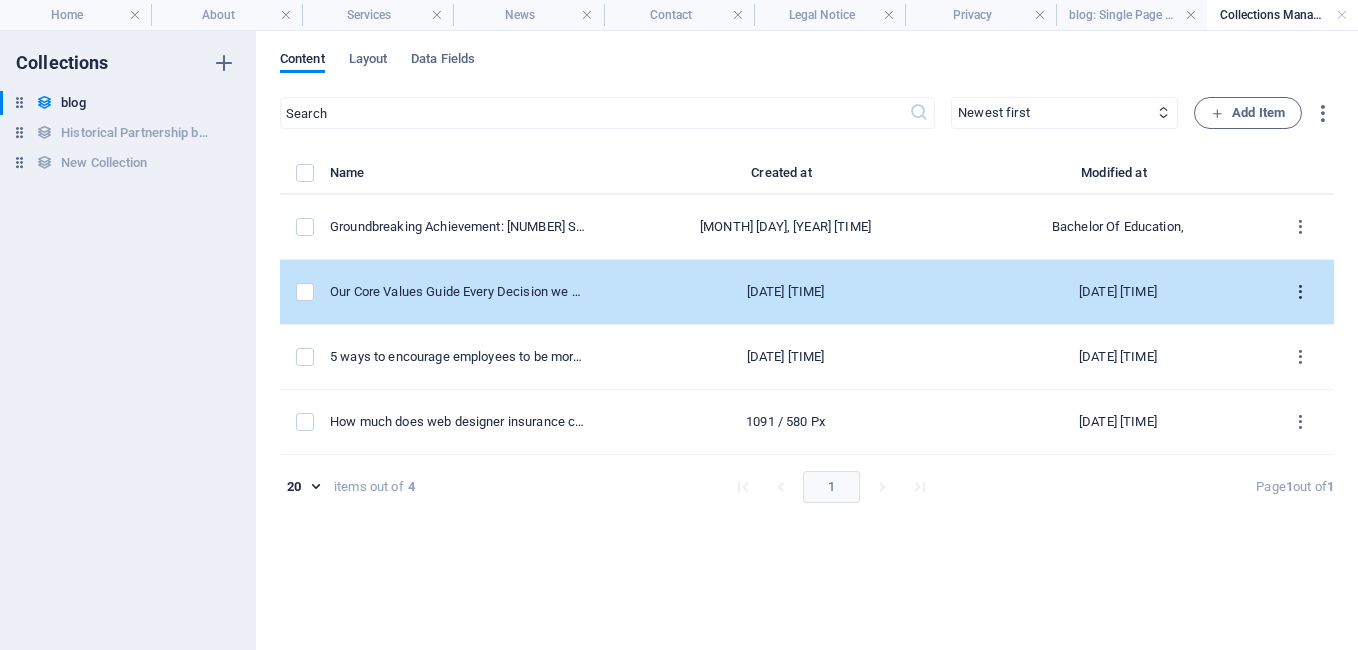 click at bounding box center [1300, 292] 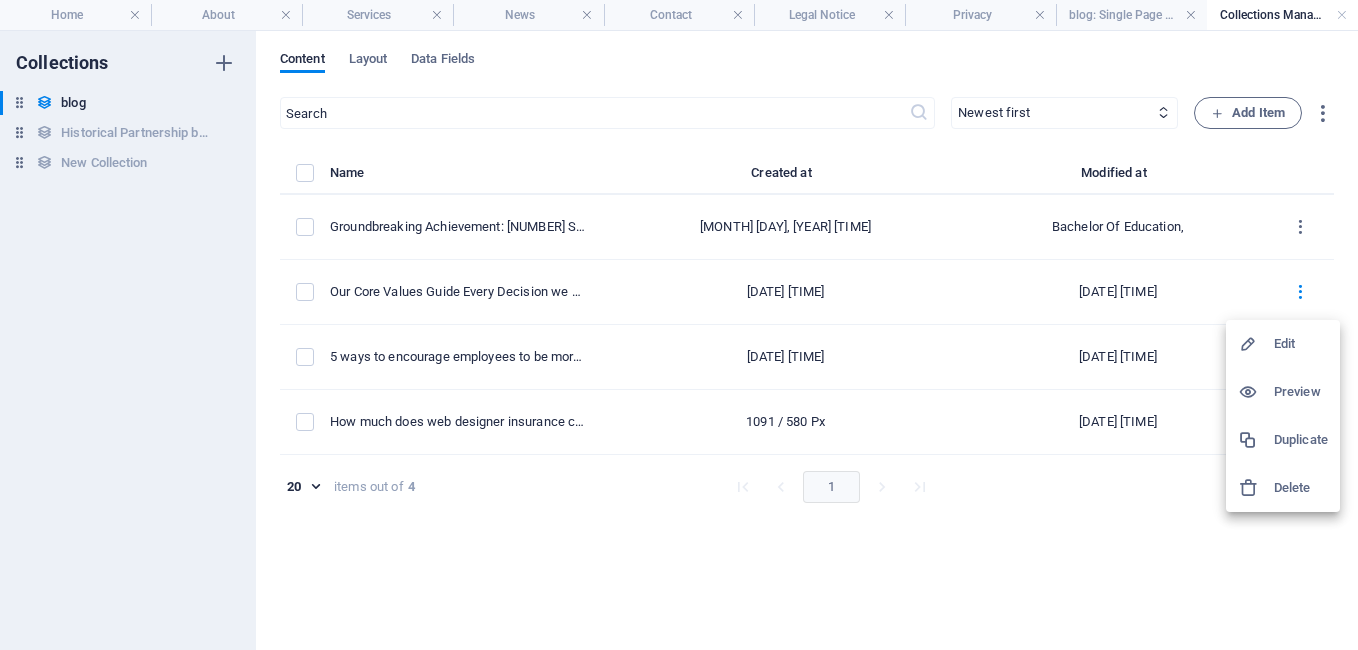 click at bounding box center [1256, 344] 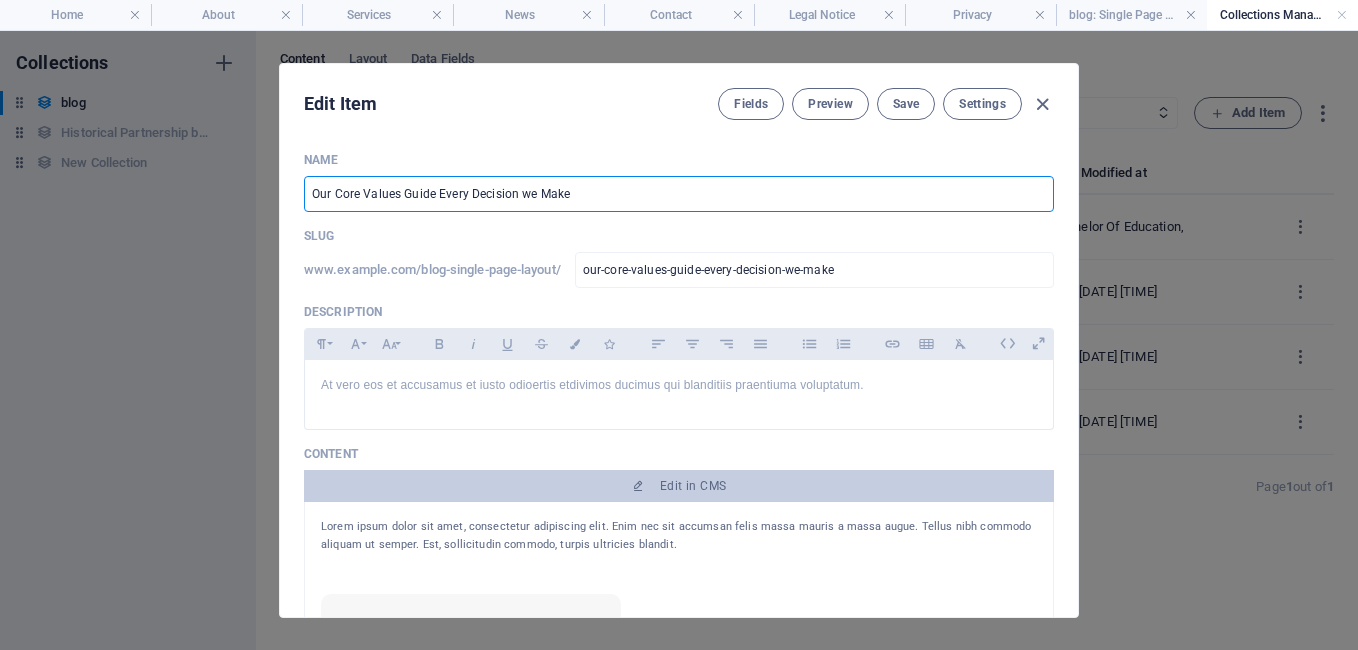 click on "Our Core Values Guide Every Decision we Make" at bounding box center [679, 194] 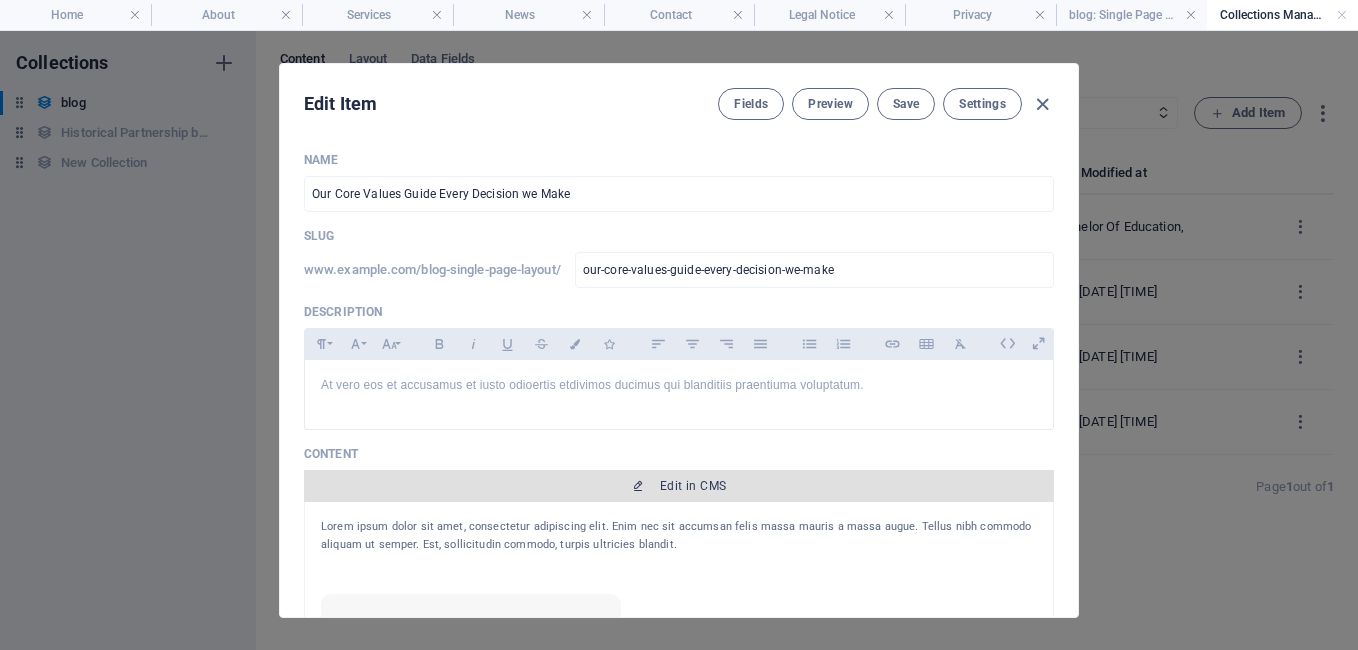 click on "Edit in CMS" at bounding box center (693, 486) 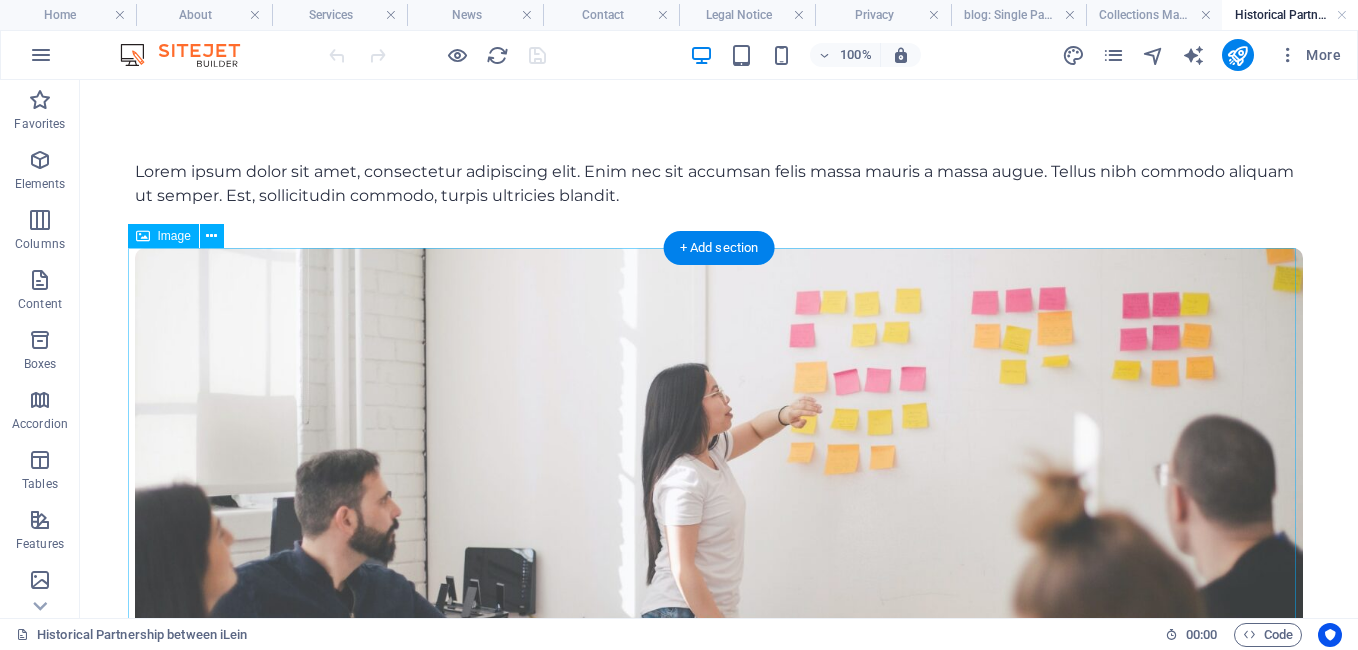 scroll, scrollTop: 104, scrollLeft: 0, axis: vertical 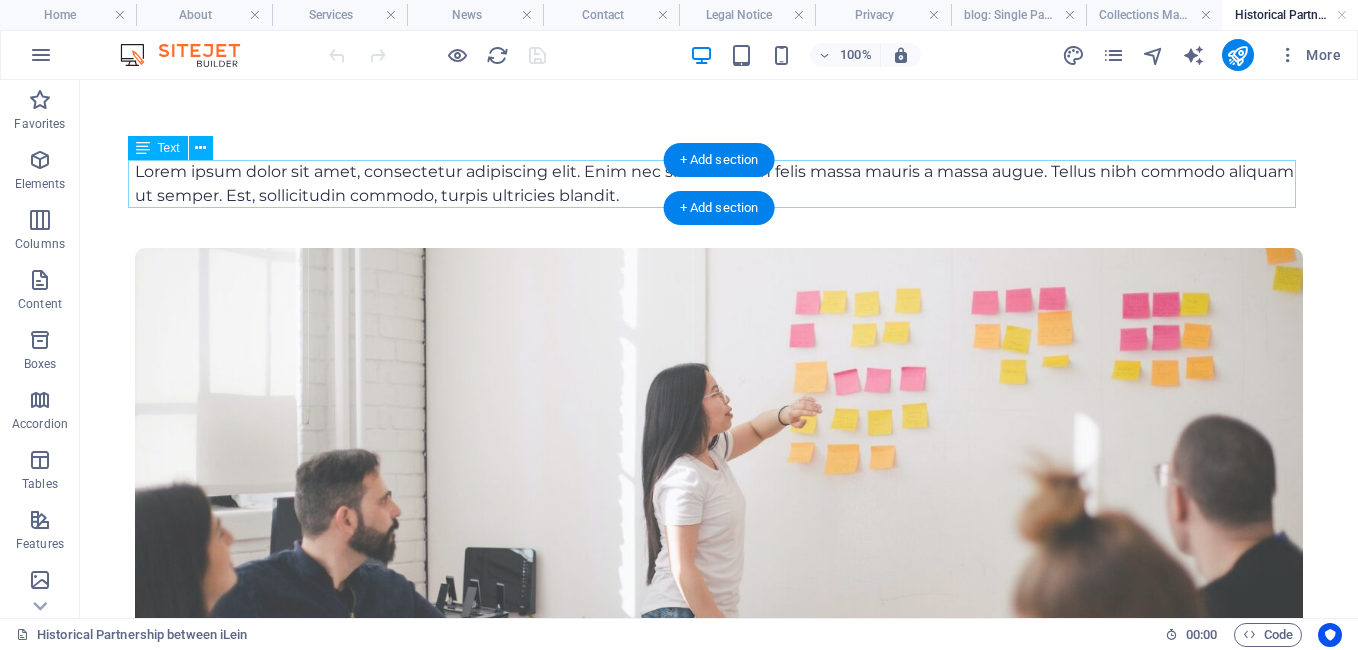 click on "Lorem ipsum dolor sit amet, consectetur adipiscing elit. Enim nec sit accumsan felis massa mauris a massa augue. Tellus nibh commodo aliquam ut semper. Est, sollicitudin commodo, turpis ultricies blandit." at bounding box center [719, 184] 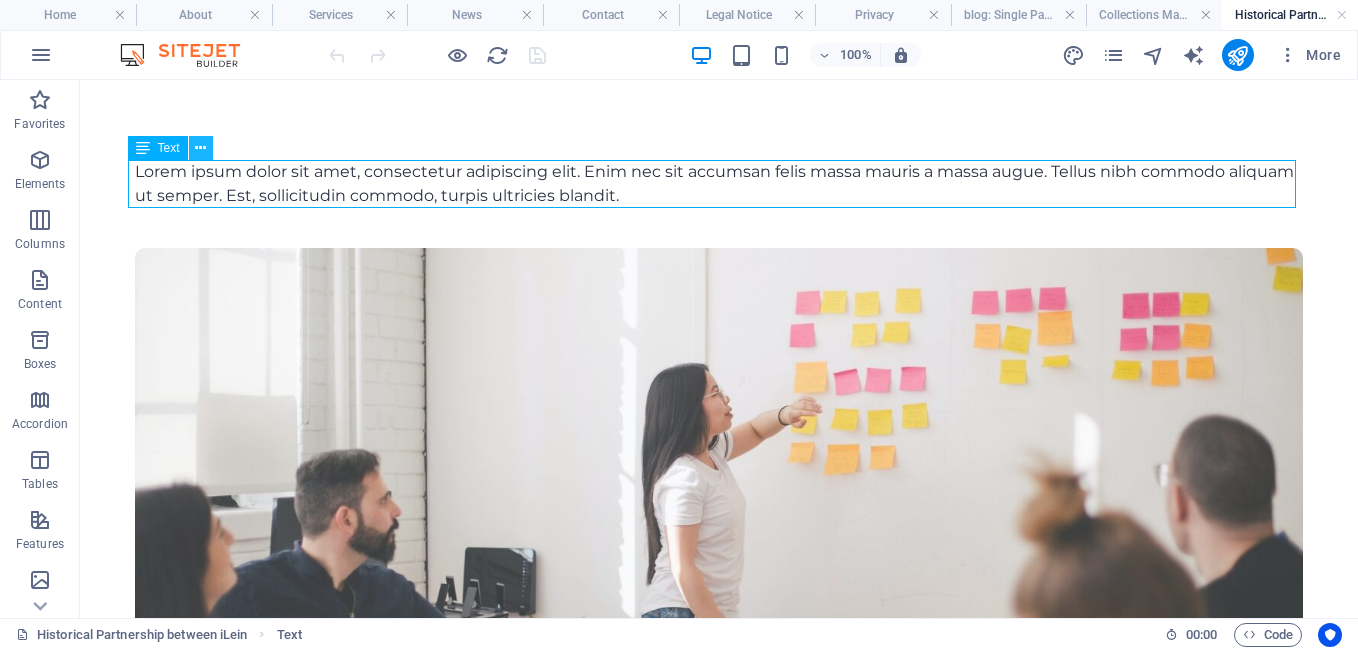 click at bounding box center (200, 148) 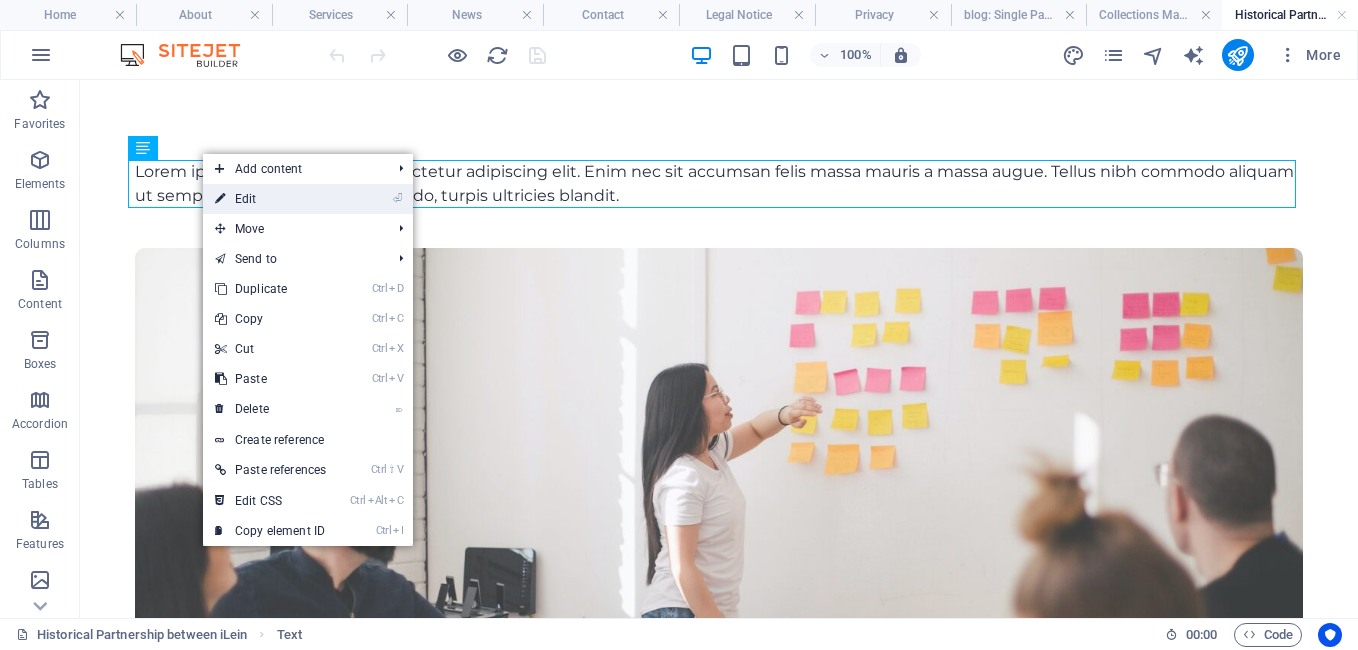 click on "⏎  Edit" at bounding box center (270, 199) 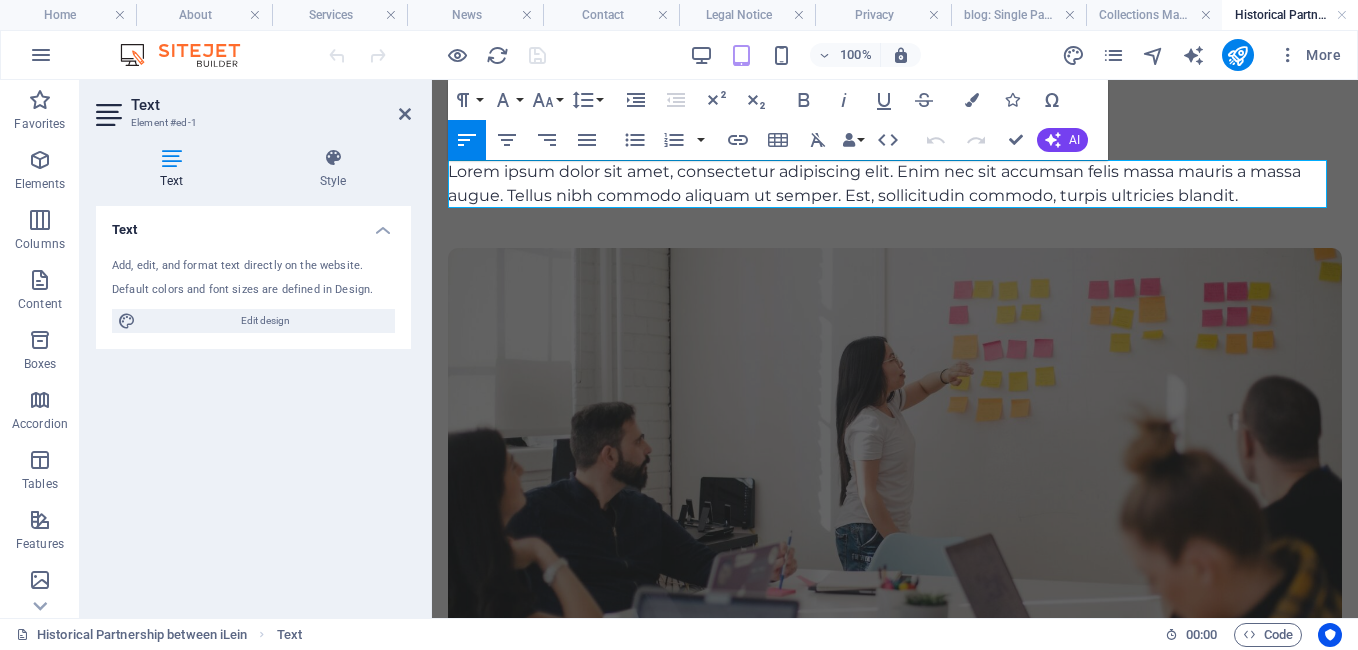 click on "Lorem ipsum dolor sit amet, consectetur adipiscing elit. Enim nec sit accumsan felis massa mauris a massa augue. Tellus nibh commodo aliquam ut semper. Est, sollicitudin commodo, turpis ultricies blandit." at bounding box center (895, 184) 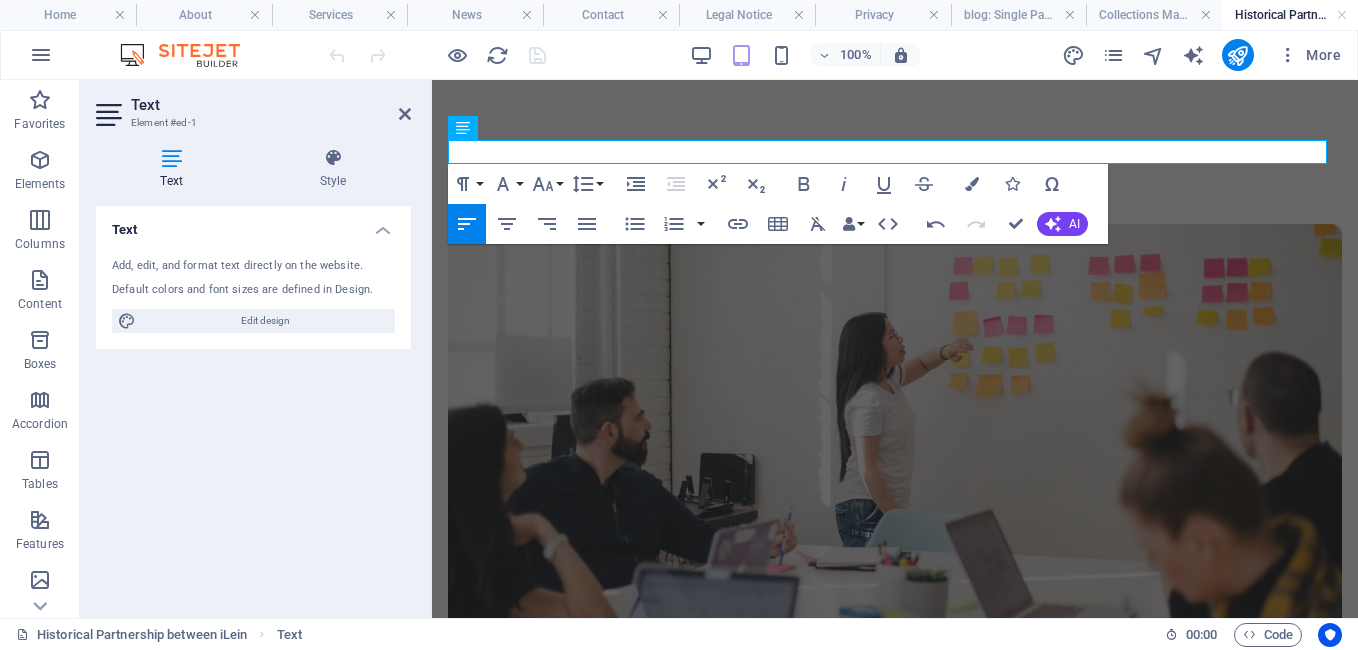 scroll, scrollTop: 40, scrollLeft: 0, axis: vertical 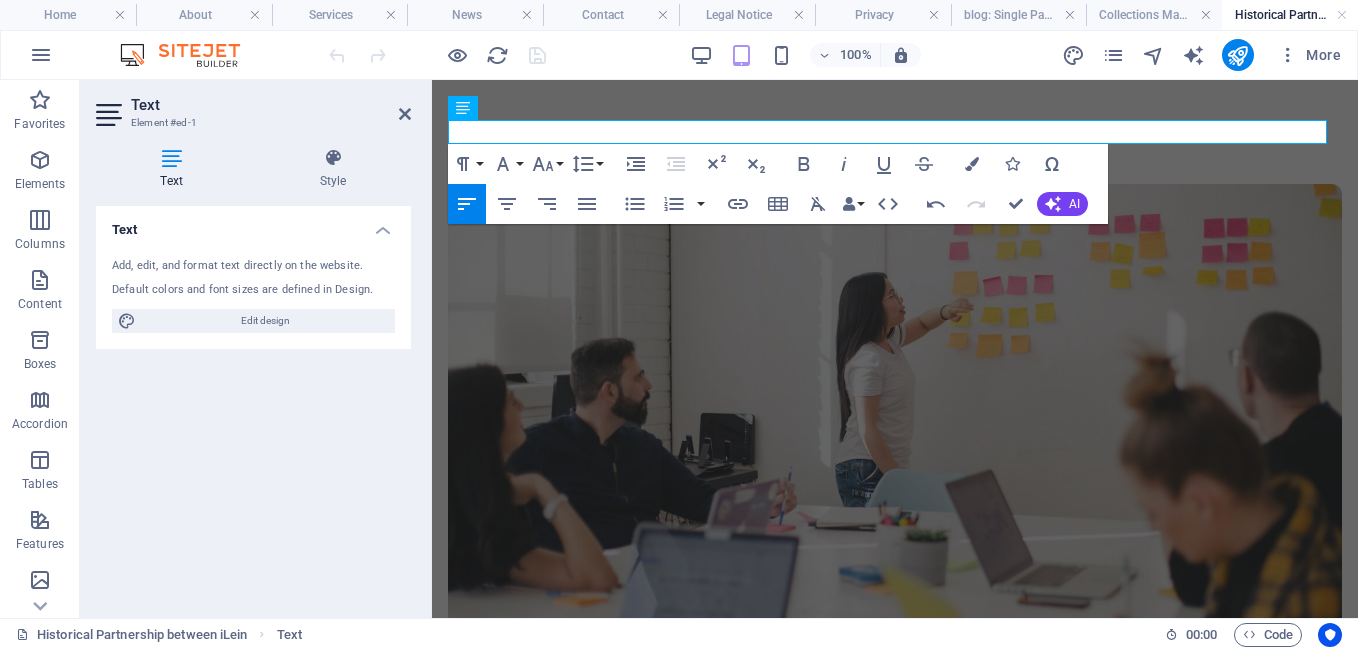 type 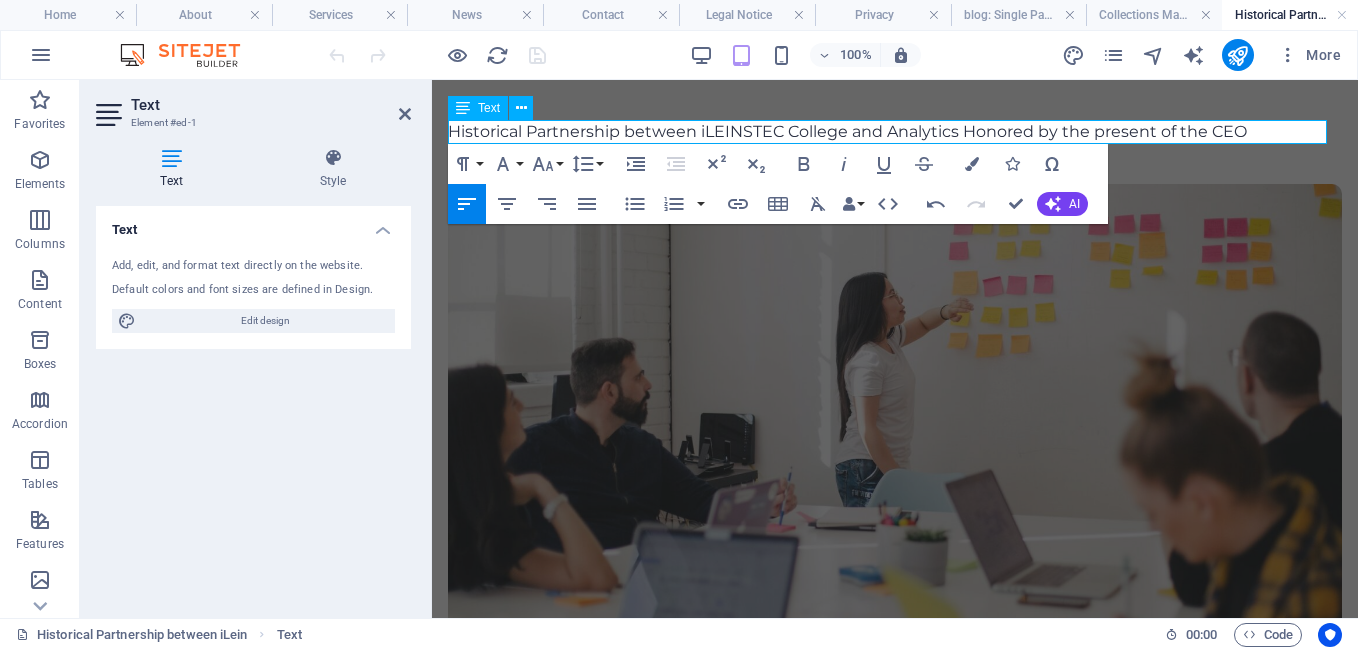 click on "​Historical Partnership between iLEINSTEC College and Analytics Honored by the present of the CEO" at bounding box center (895, 132) 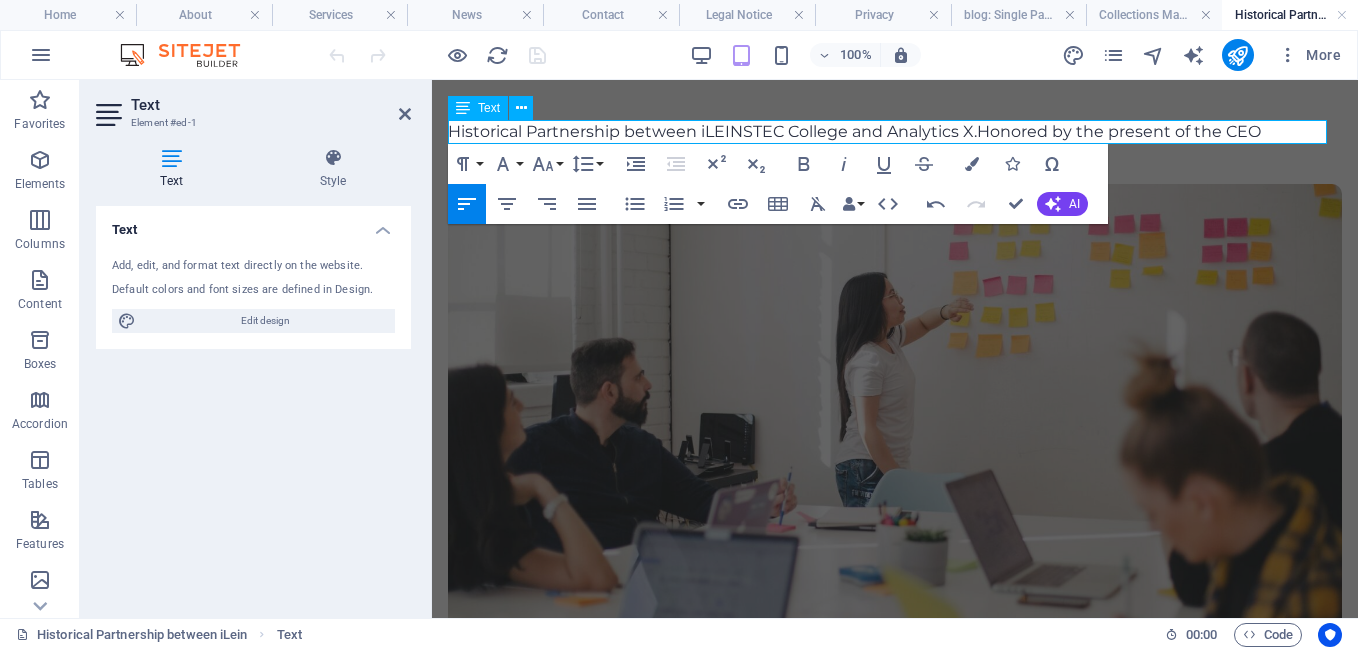 click on "Historical Partnership between iLEINSTEC College and Analytics X.  Honored by the present of the CEO" at bounding box center [895, 132] 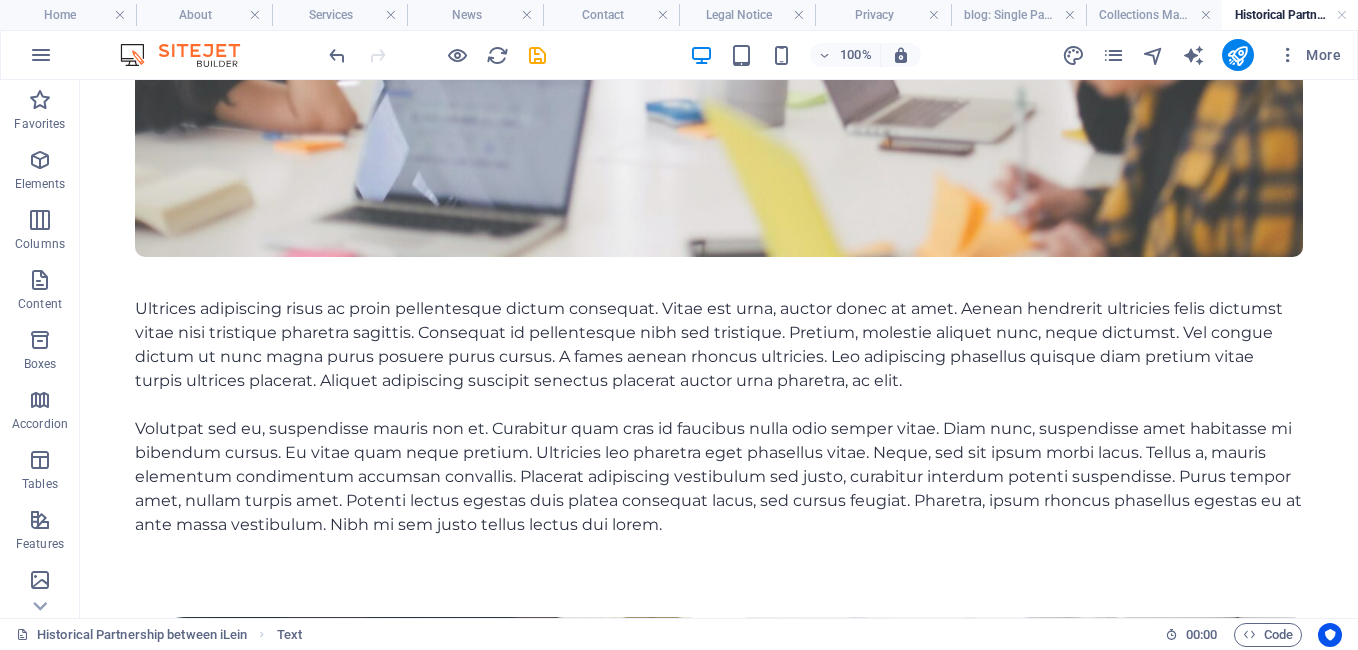 scroll, scrollTop: 640, scrollLeft: 0, axis: vertical 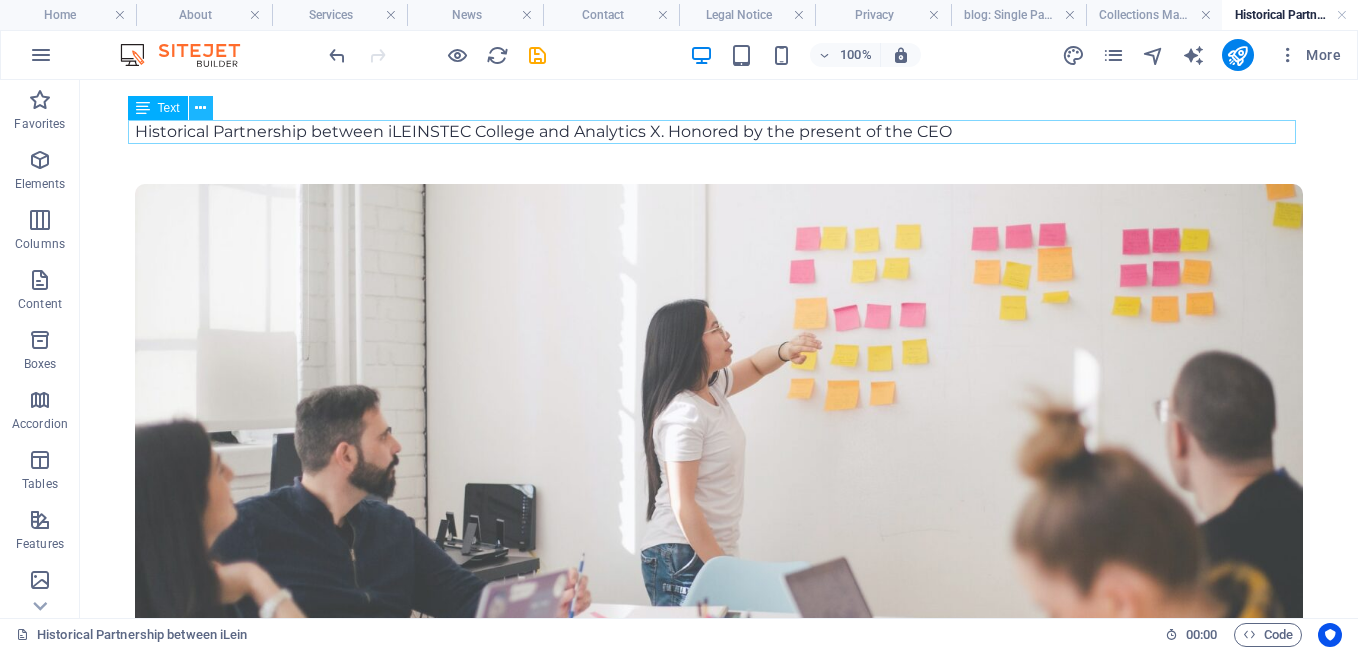 click at bounding box center (200, 108) 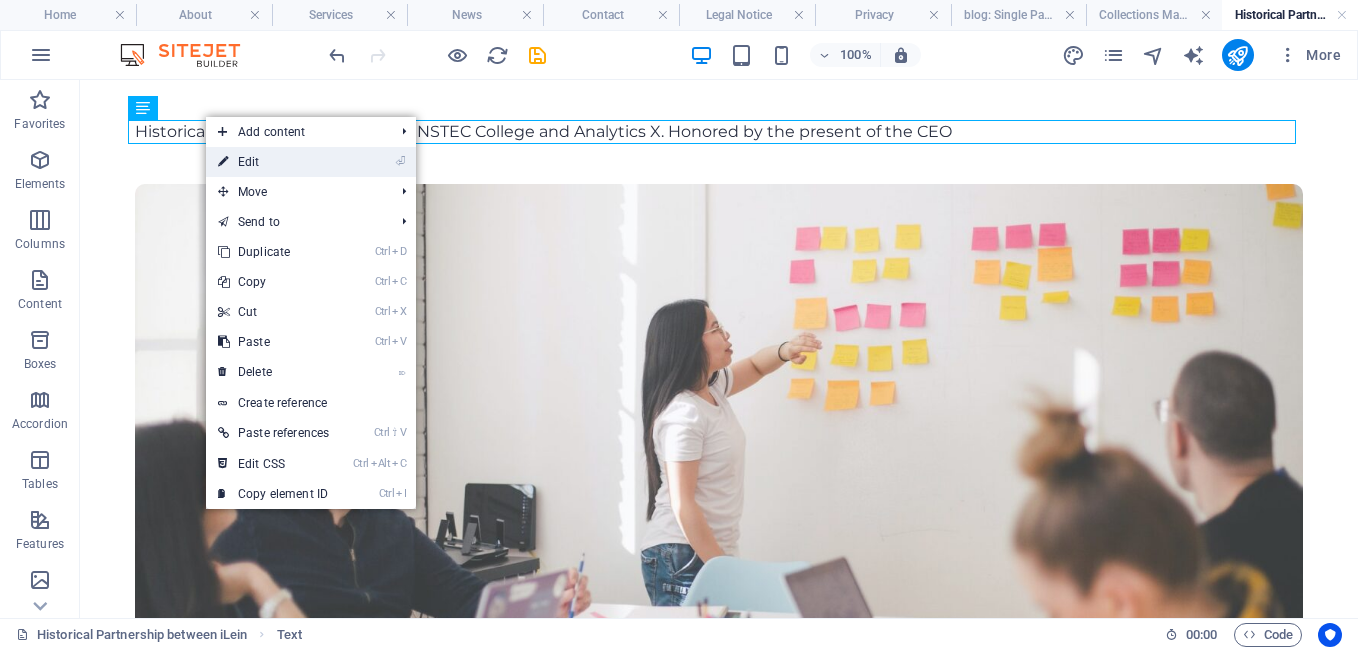 click on "⏎  Edit" at bounding box center [273, 162] 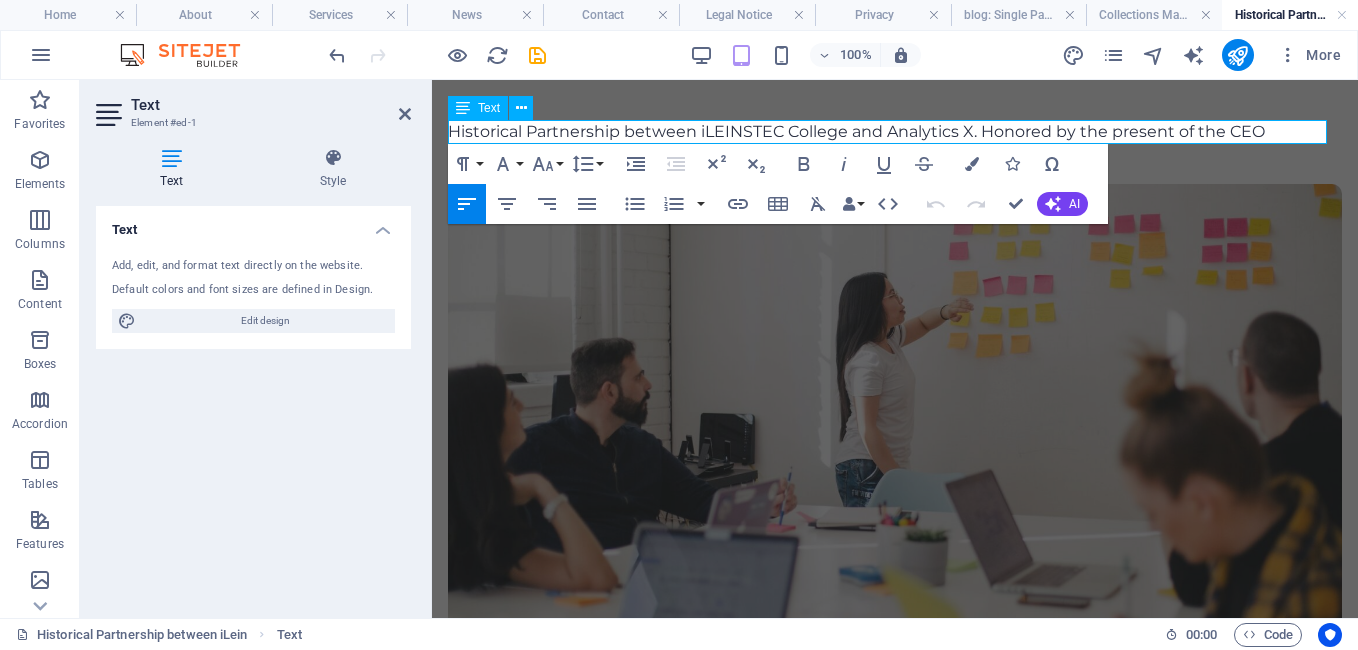 click on "Historical Partnership between iLEINSTEC College and Analytics X.  Honored by the present of the CEO" at bounding box center (895, 132) 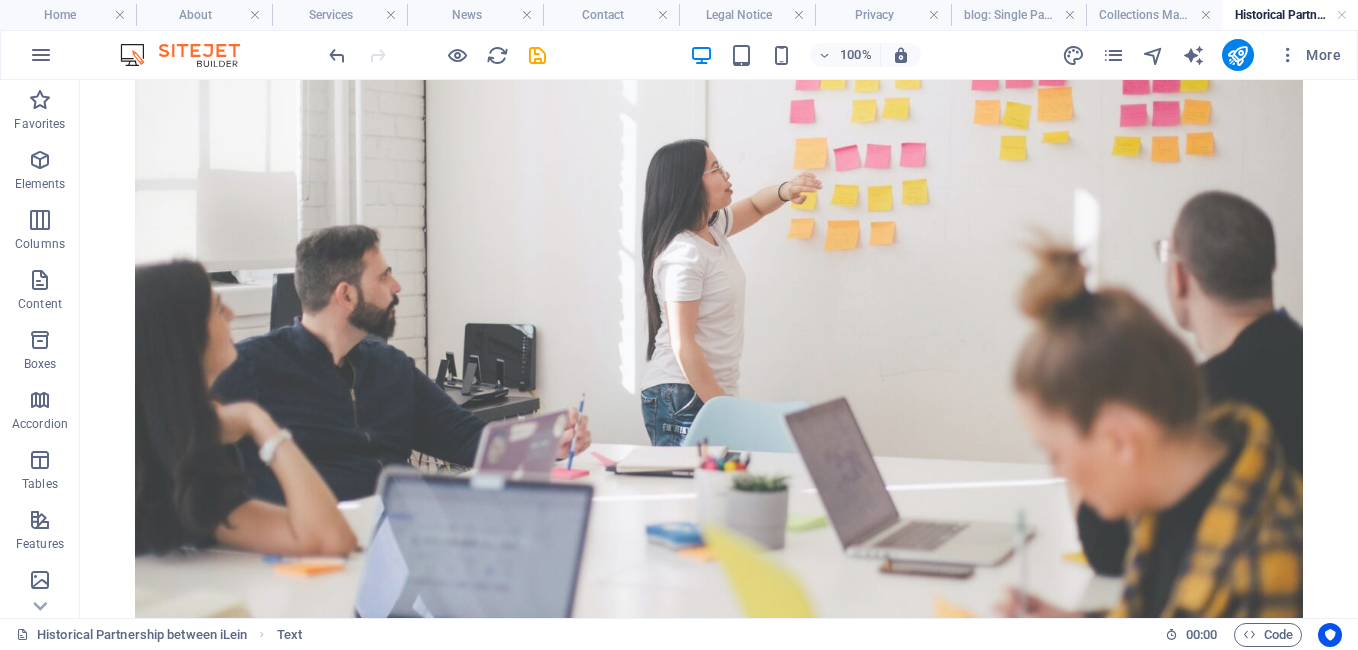 scroll, scrollTop: 240, scrollLeft: 0, axis: vertical 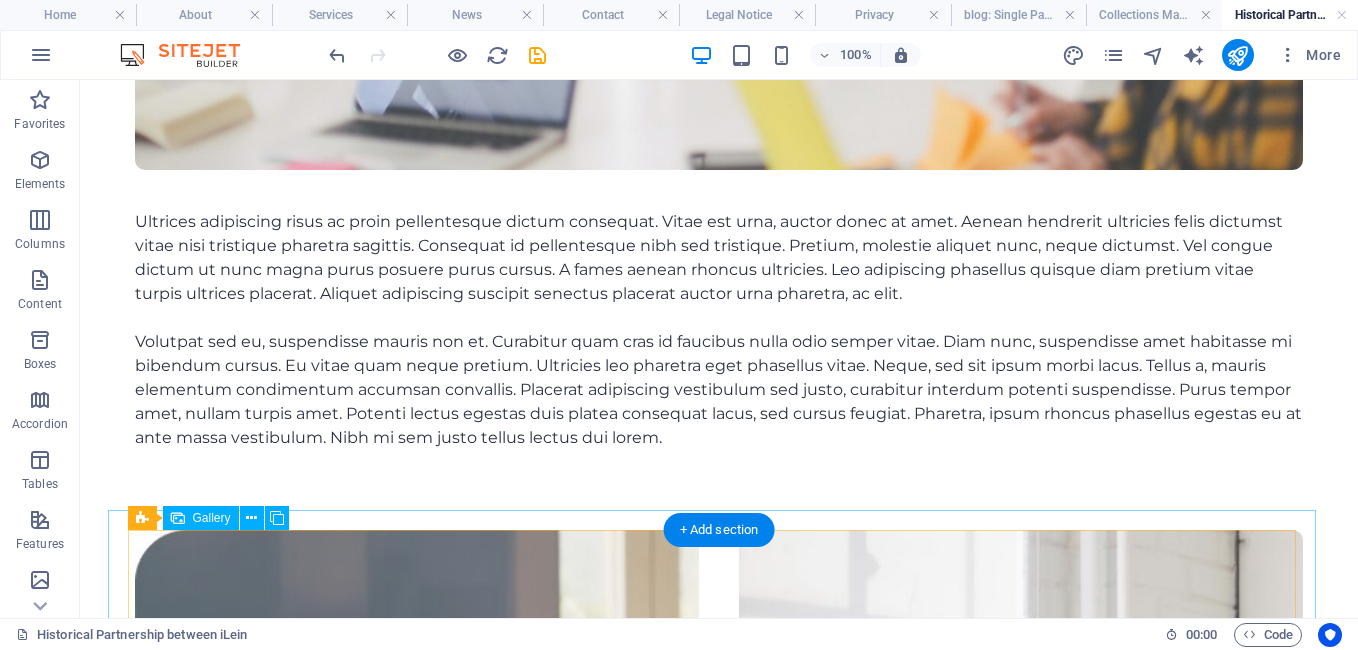 click at bounding box center [1744, 1158] 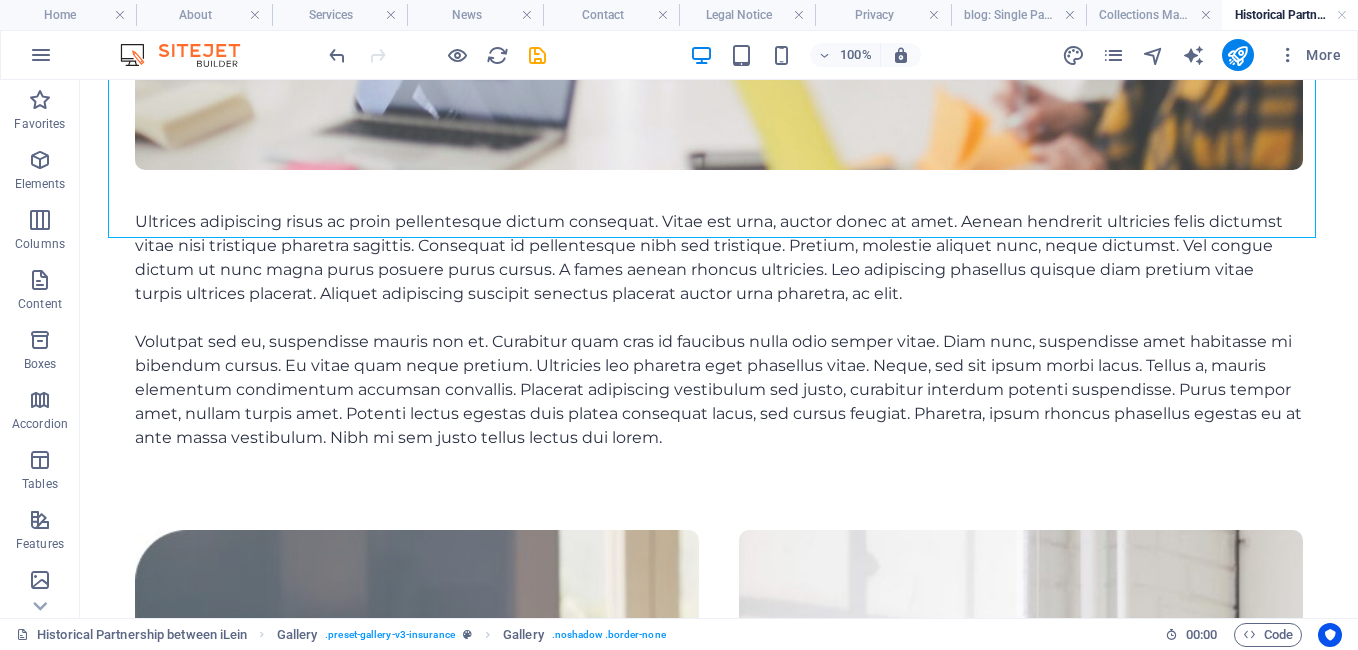 scroll, scrollTop: 1375, scrollLeft: 0, axis: vertical 